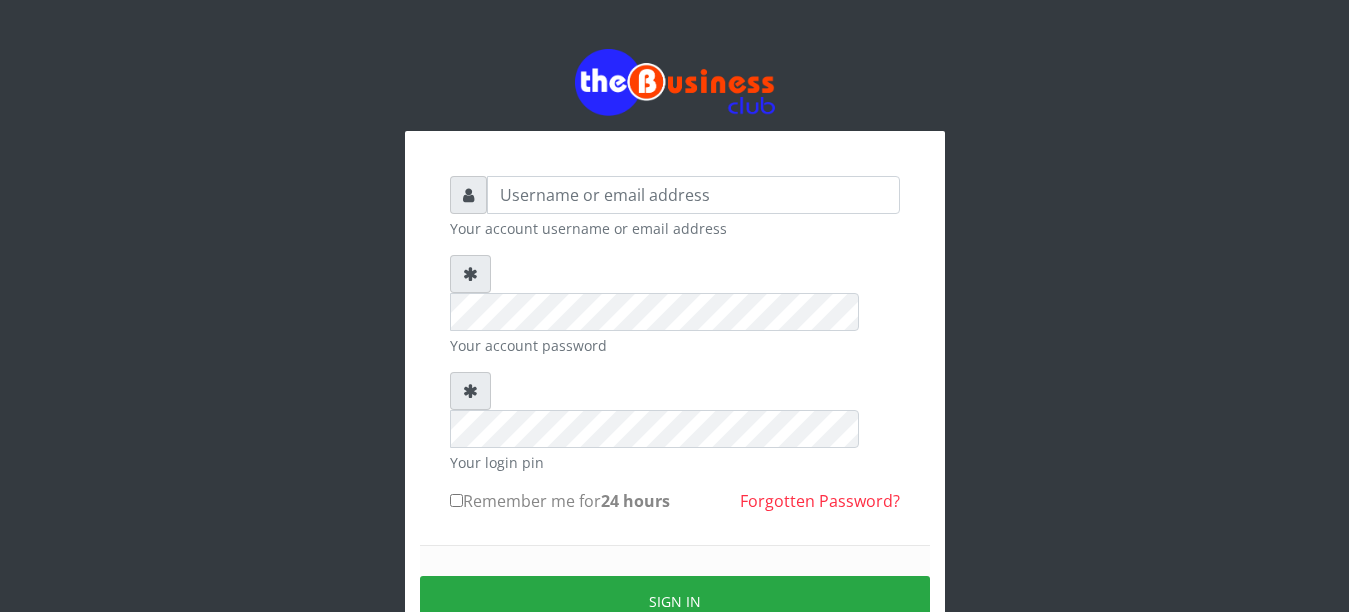 scroll, scrollTop: 0, scrollLeft: 0, axis: both 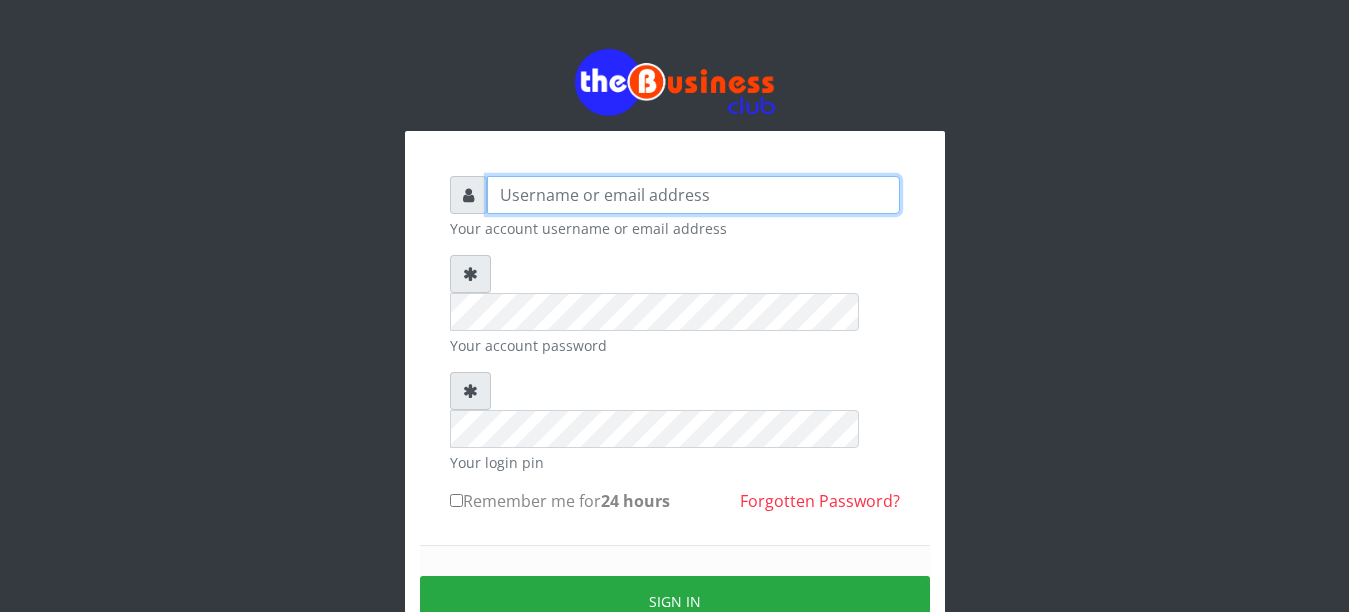 type on "[FIRST] [LAST]" 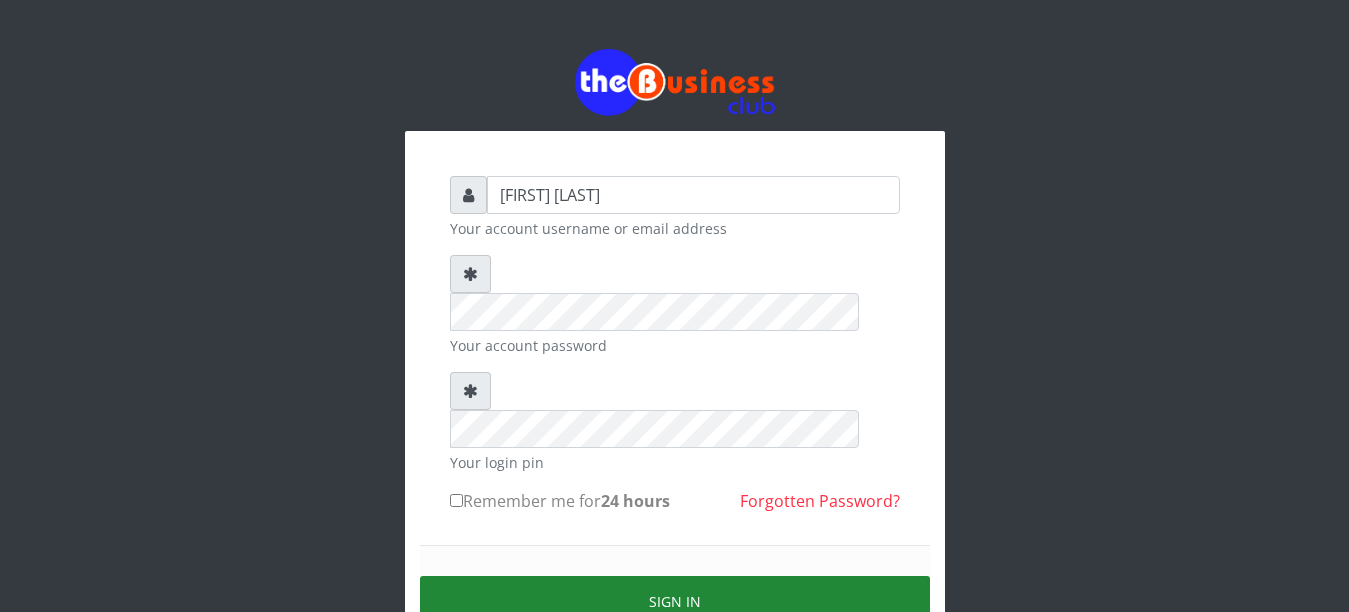 click on "Sign in" at bounding box center [675, 601] 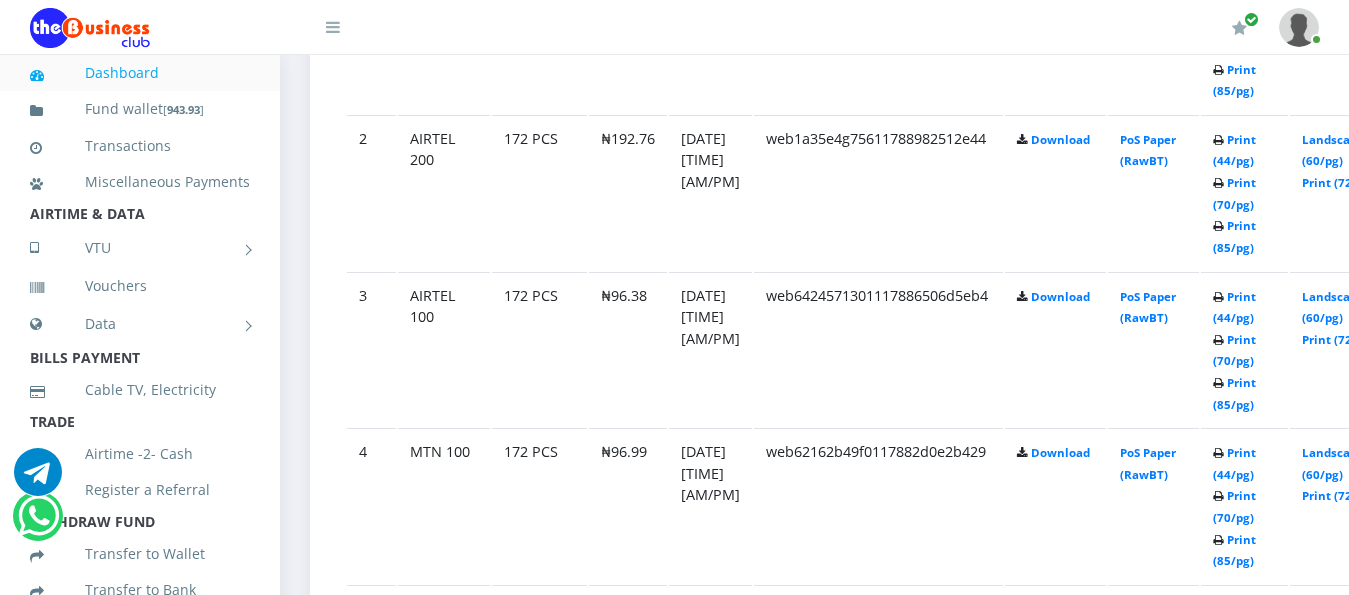 scroll, scrollTop: 1300, scrollLeft: 0, axis: vertical 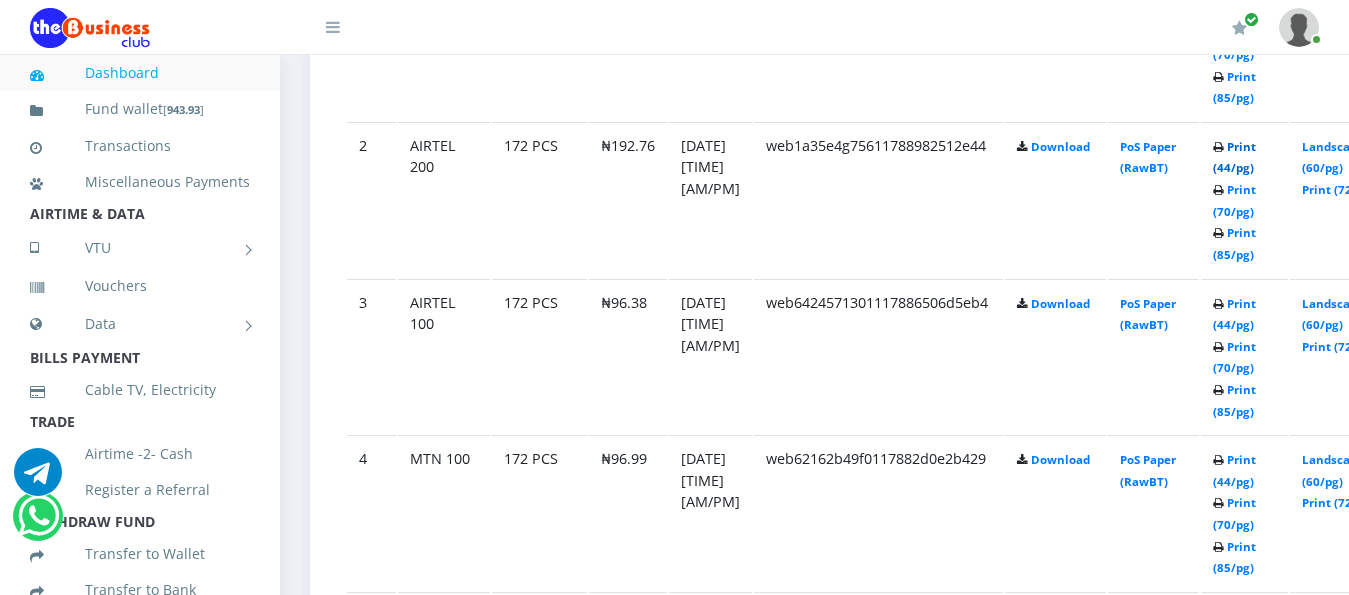 click on "Print (44/pg)" at bounding box center [1234, 157] 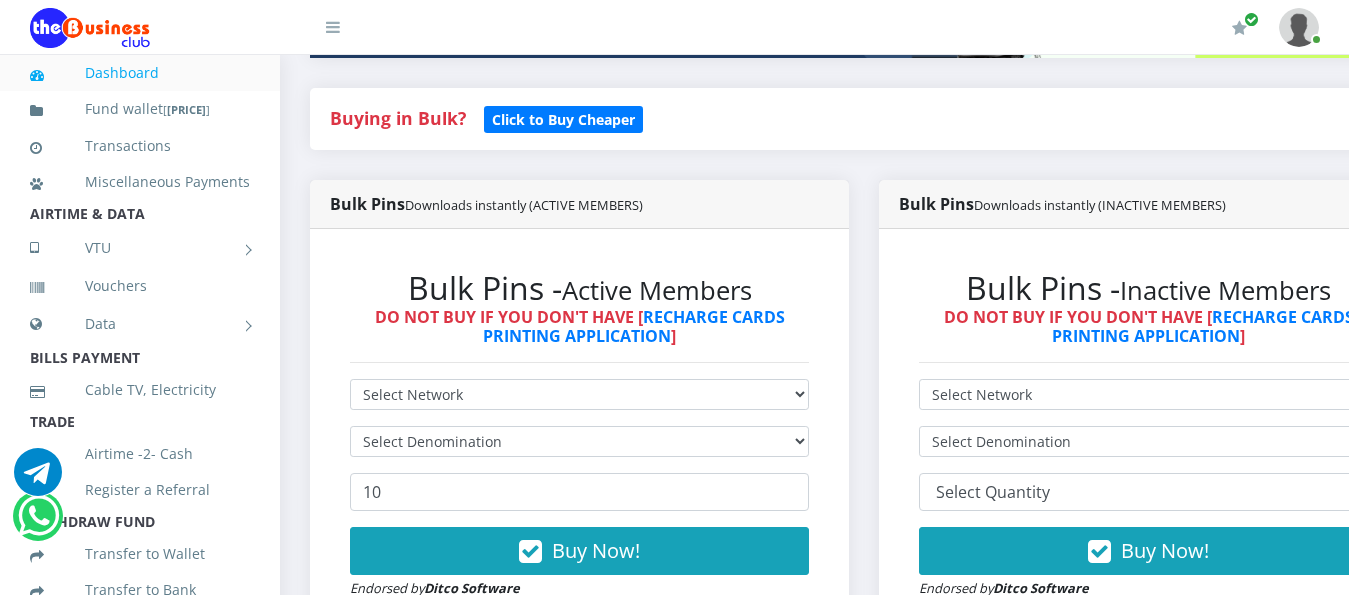 scroll, scrollTop: 0, scrollLeft: 0, axis: both 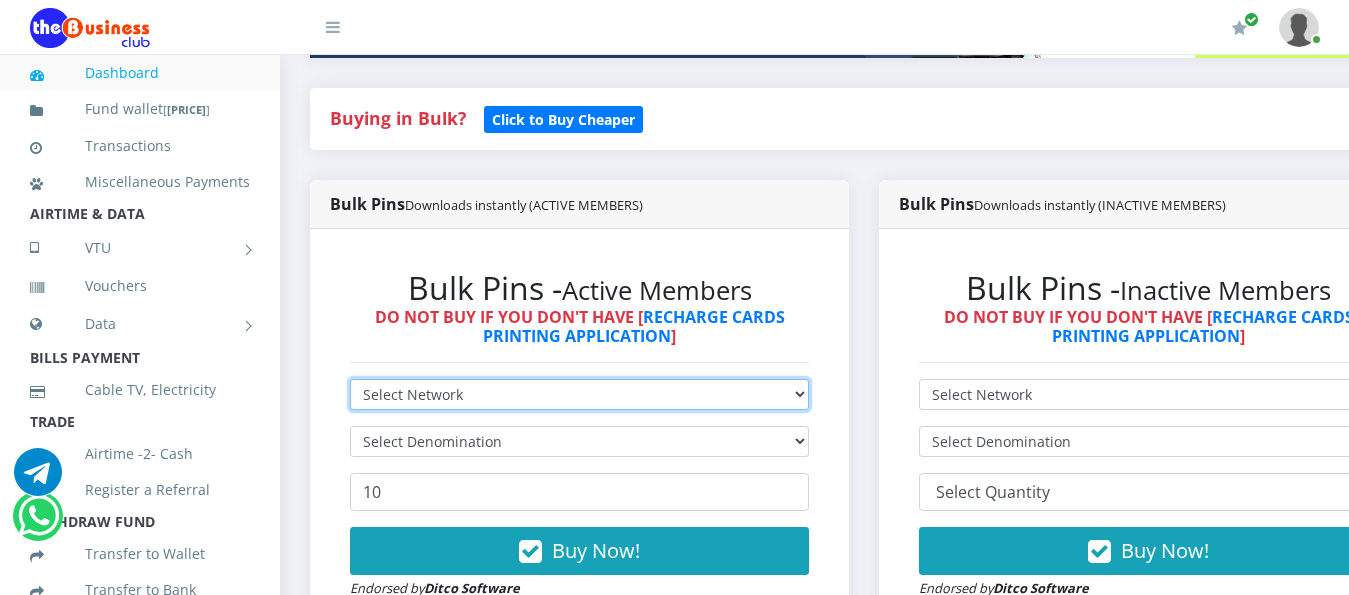 click on "Select Network
MTN
Globacom
9Mobile
Airtel" at bounding box center (579, 394) 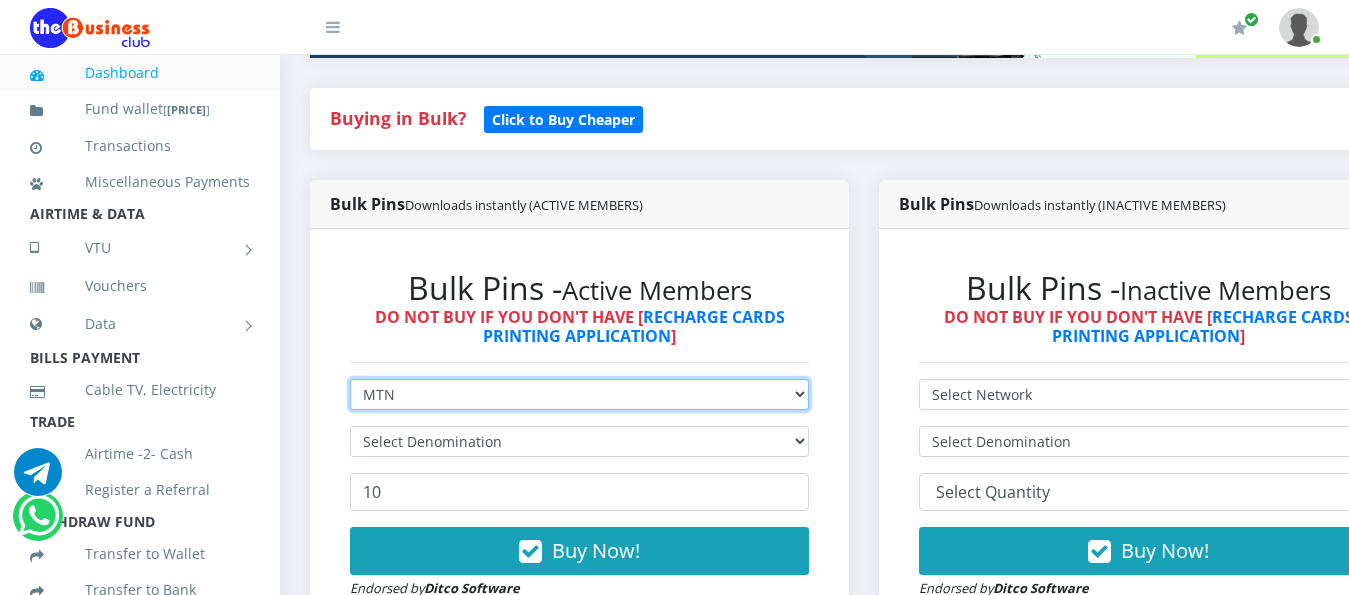 click on "Select Network
MTN
Globacom
9Mobile
Airtel" at bounding box center (579, 394) 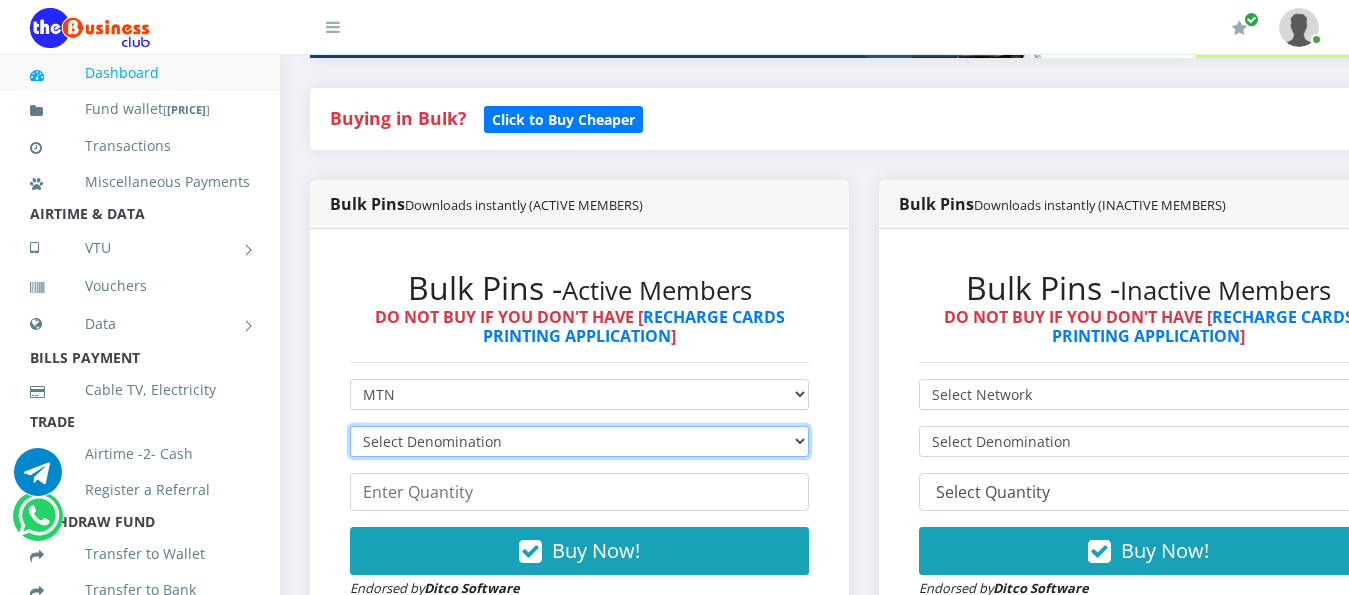 click on "Select Denomination MTN NGN100 - ₦96.99 MTN NGN200 - ₦193.98 MTN NGN400 - ₦387.96 MTN NGN500 - ₦484.95 MTN NGN1000 - ₦969.90 MTN NGN1500 - ₦1,454.85" at bounding box center [579, 441] 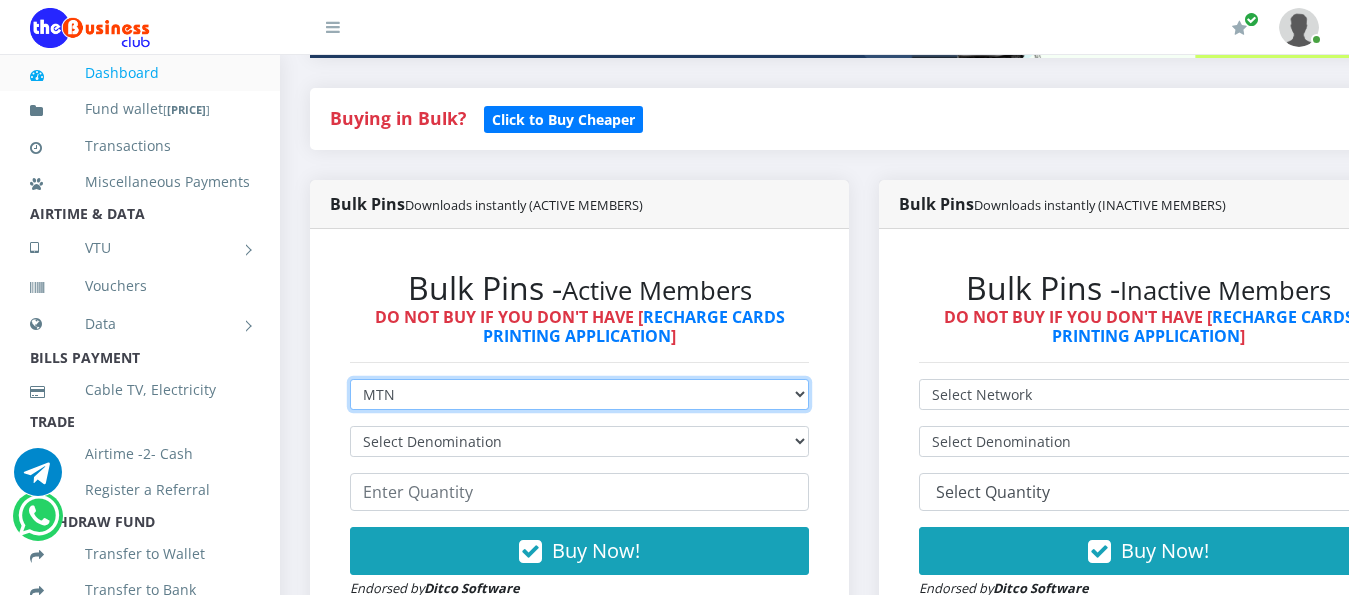 click on "Select Network
MTN
Globacom
9Mobile
Airtel" at bounding box center (579, 394) 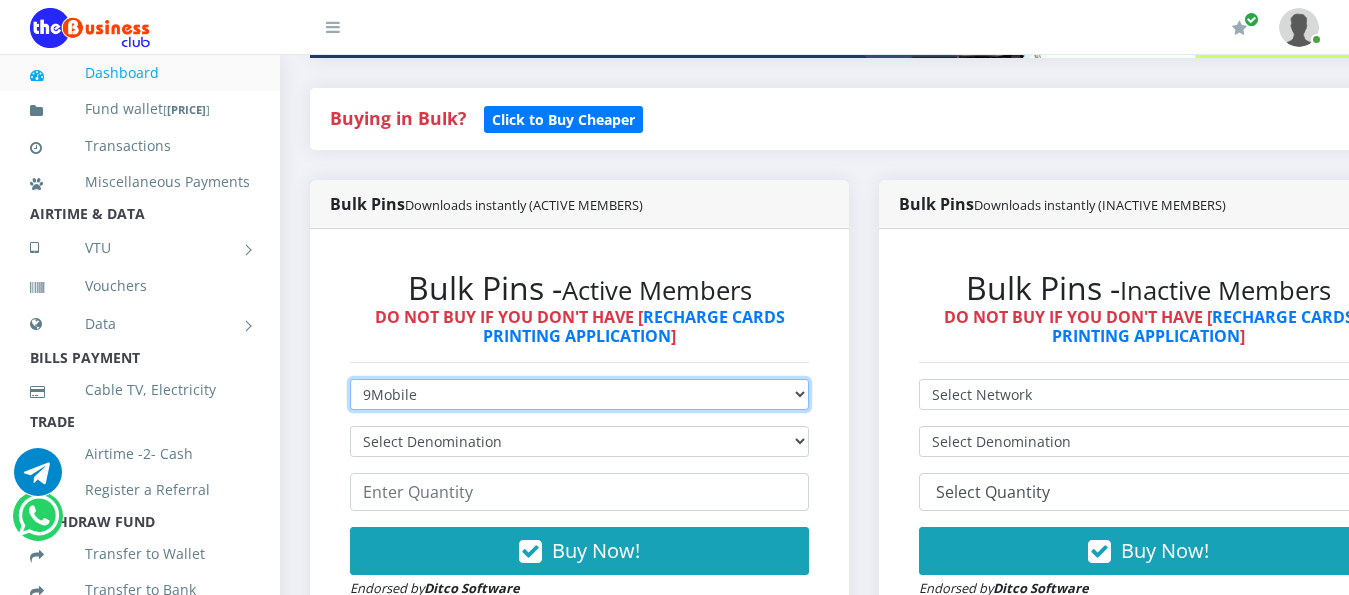 click on "Select Network
MTN
Globacom
9Mobile
Airtel" at bounding box center [579, 394] 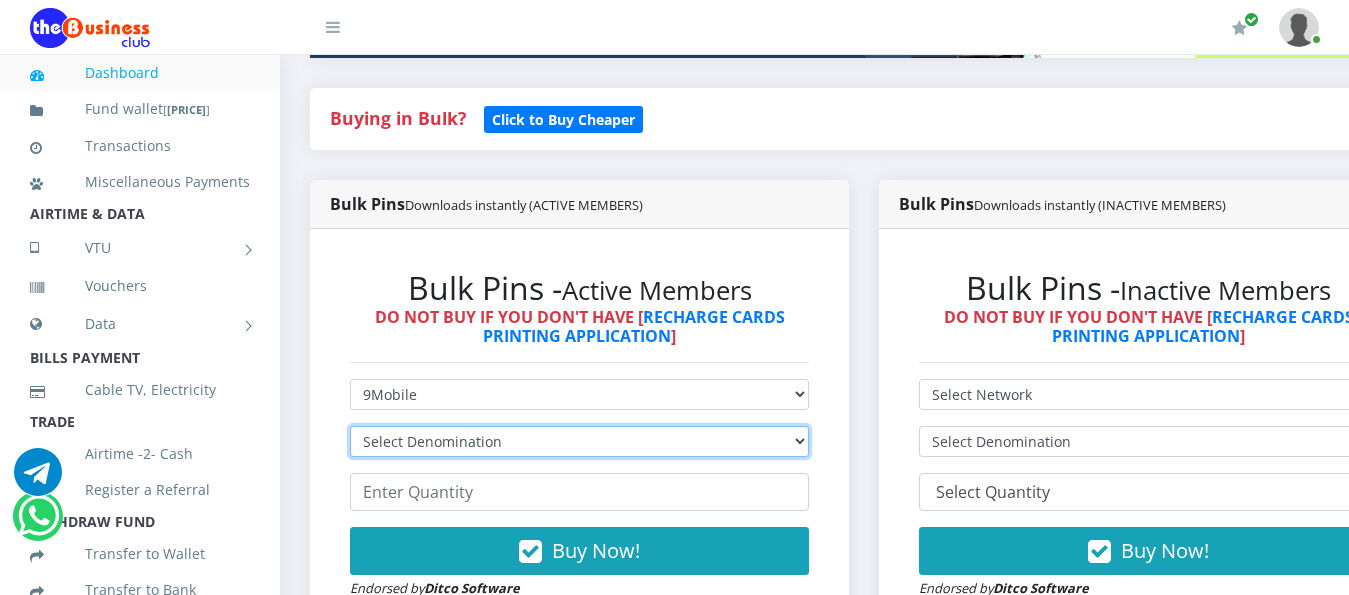 click on "Select Denomination 9Mobile NGN100 - ₦94.99 9Mobile NGN200 - ₦189.98 9Mobile NGN500 - ₦474.95 9Mobile NGN1000 - ₦949.90" at bounding box center (579, 441) 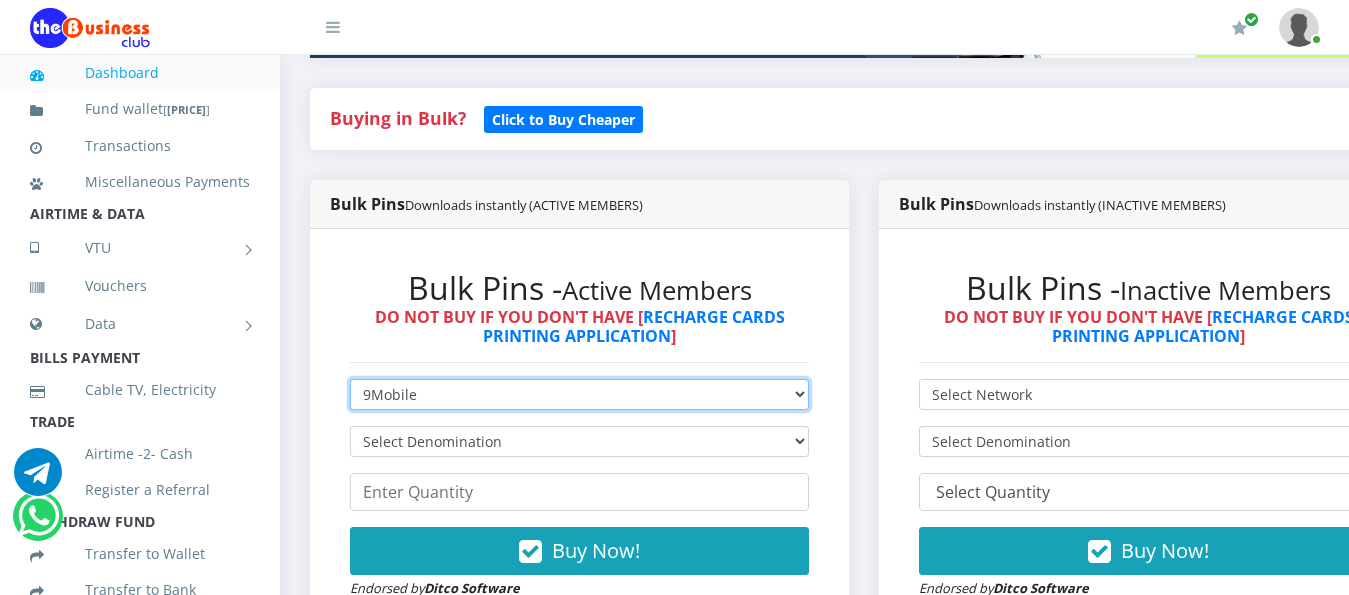 click on "Select Network
MTN
Globacom
9Mobile
Airtel" at bounding box center [579, 394] 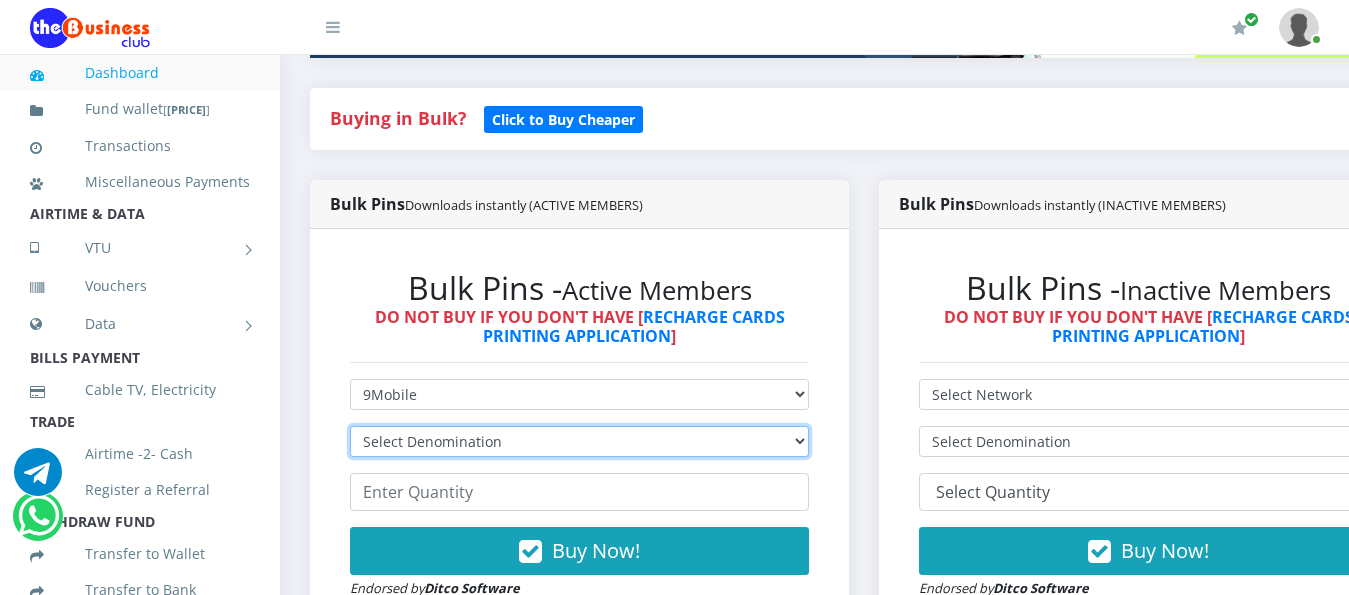 click on "Select Denomination 9Mobile NGN100 - ₦94.99 9Mobile NGN200 - ₦189.98 9Mobile NGN500 - ₦474.95 9Mobile NGN1000 - ₦949.90" at bounding box center [579, 441] 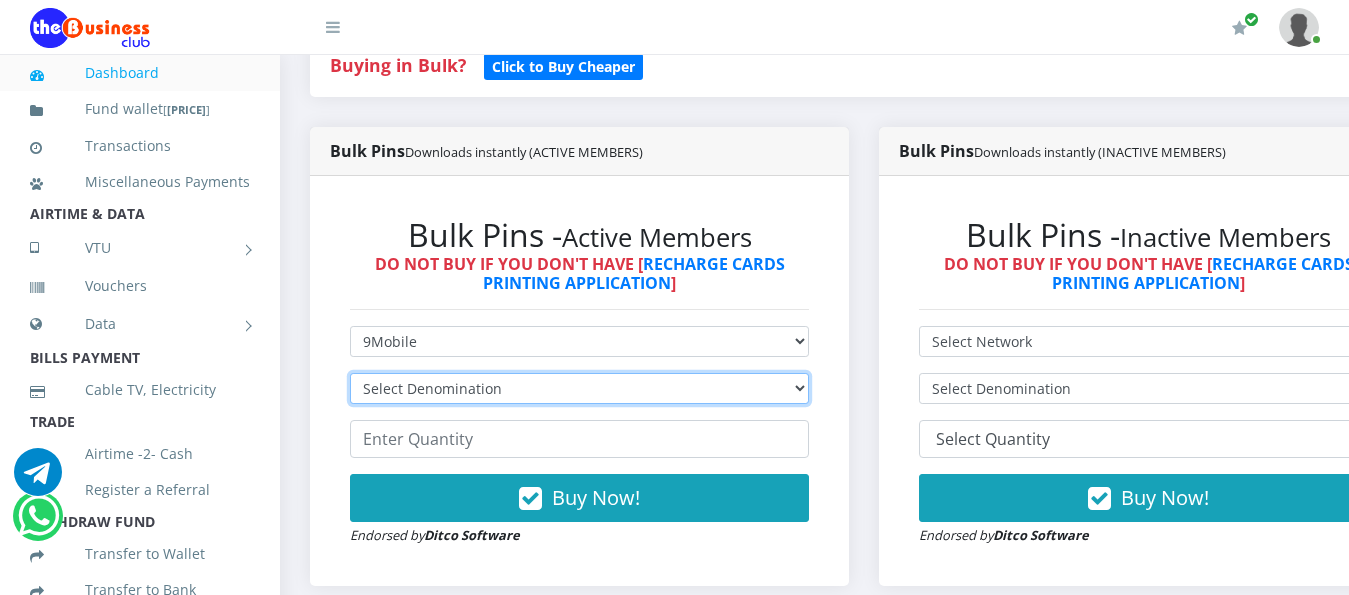 scroll, scrollTop: 515, scrollLeft: 0, axis: vertical 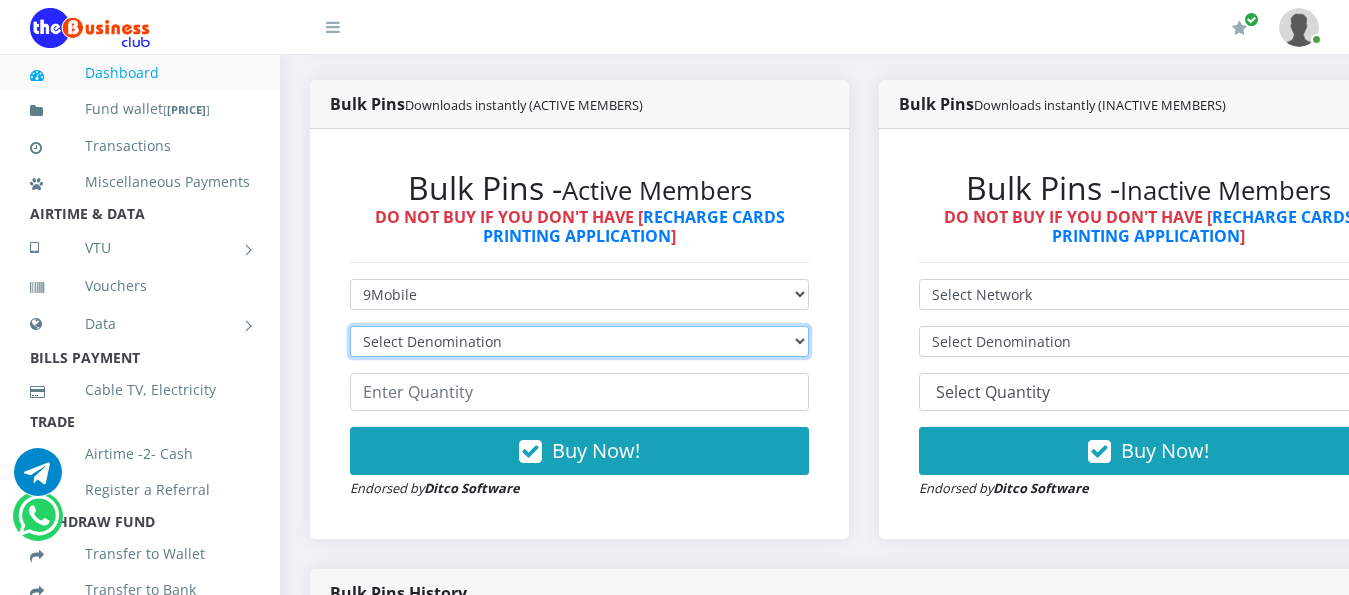 click on "Select Denomination 9Mobile NGN100 - ₦94.99 9Mobile NGN200 - ₦189.98 9Mobile NGN500 - ₦474.95 9Mobile NGN1000 - ₦949.90" at bounding box center (579, 341) 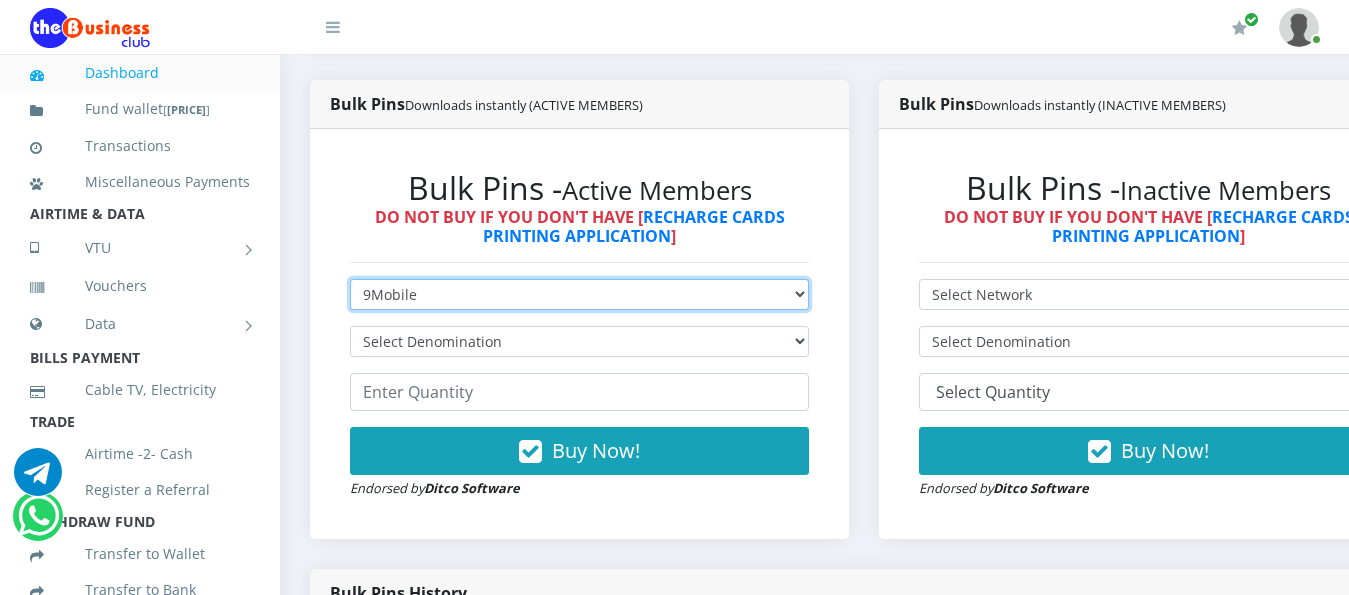 click on "Select Network
MTN
Globacom
9Mobile
Airtel" at bounding box center [579, 294] 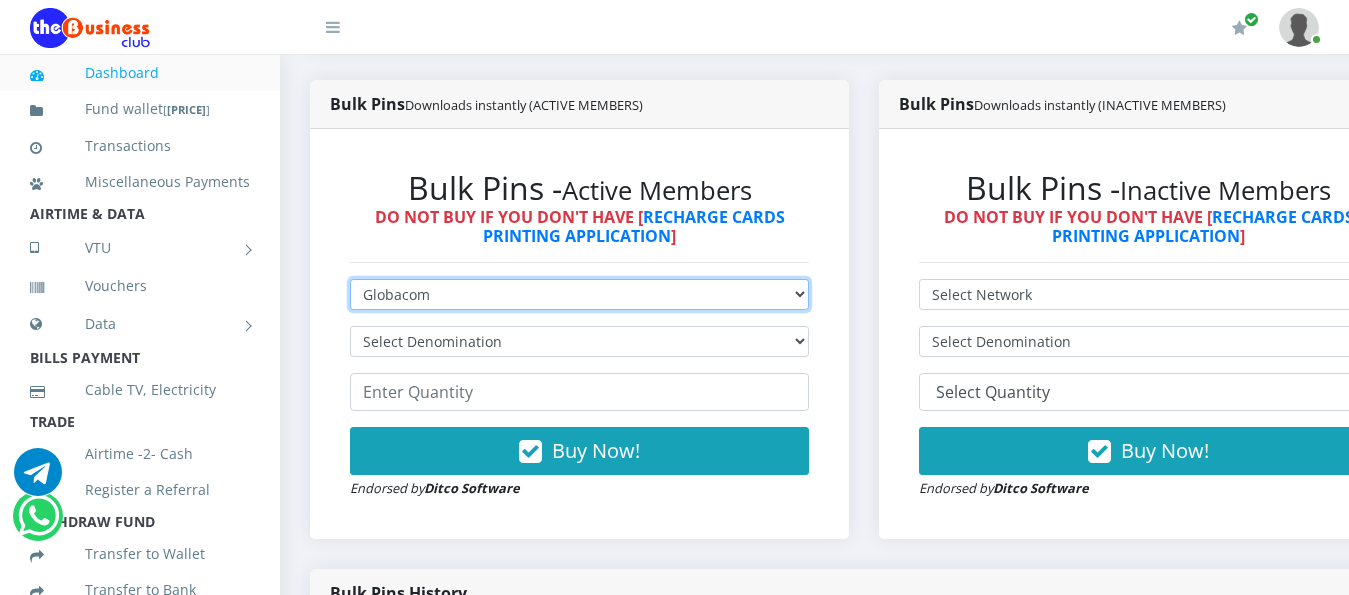 click on "Select Network
MTN
Globacom
9Mobile
Airtel" at bounding box center (579, 294) 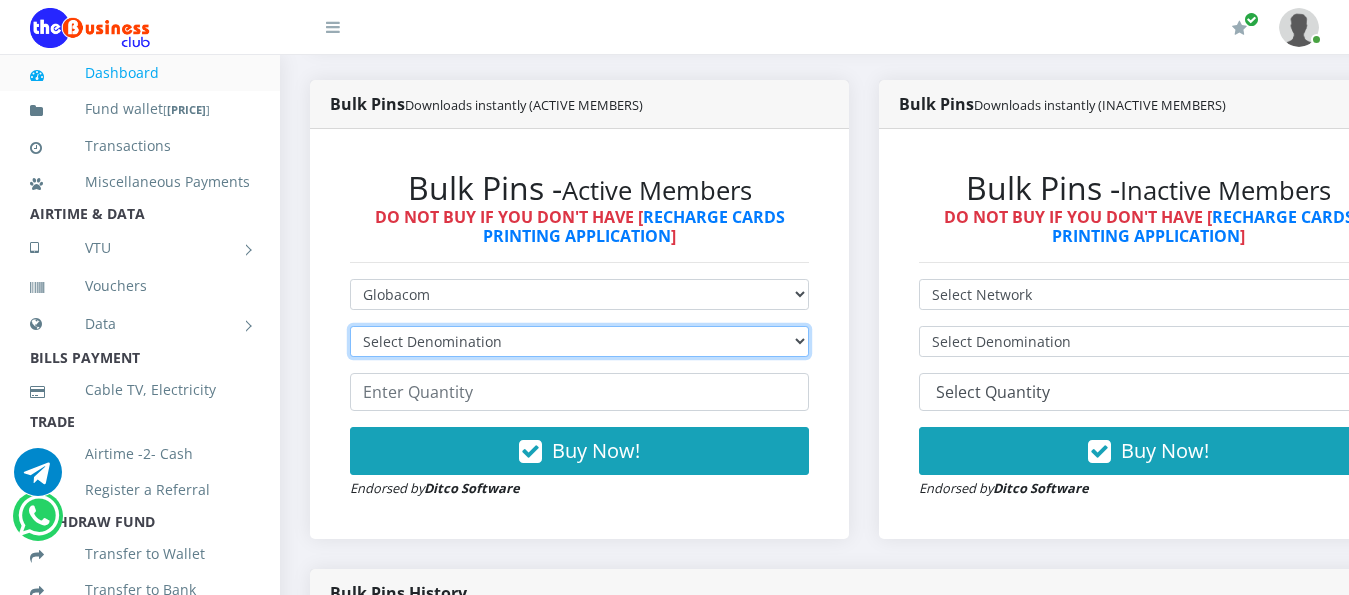 click on "Select Denomination Glo NGN100 - ₦96.55 Glo NGN200 - ₦193.10 Glo NGN500 - ₦482.75 Glo NGN1000 - ₦965.50" at bounding box center [579, 341] 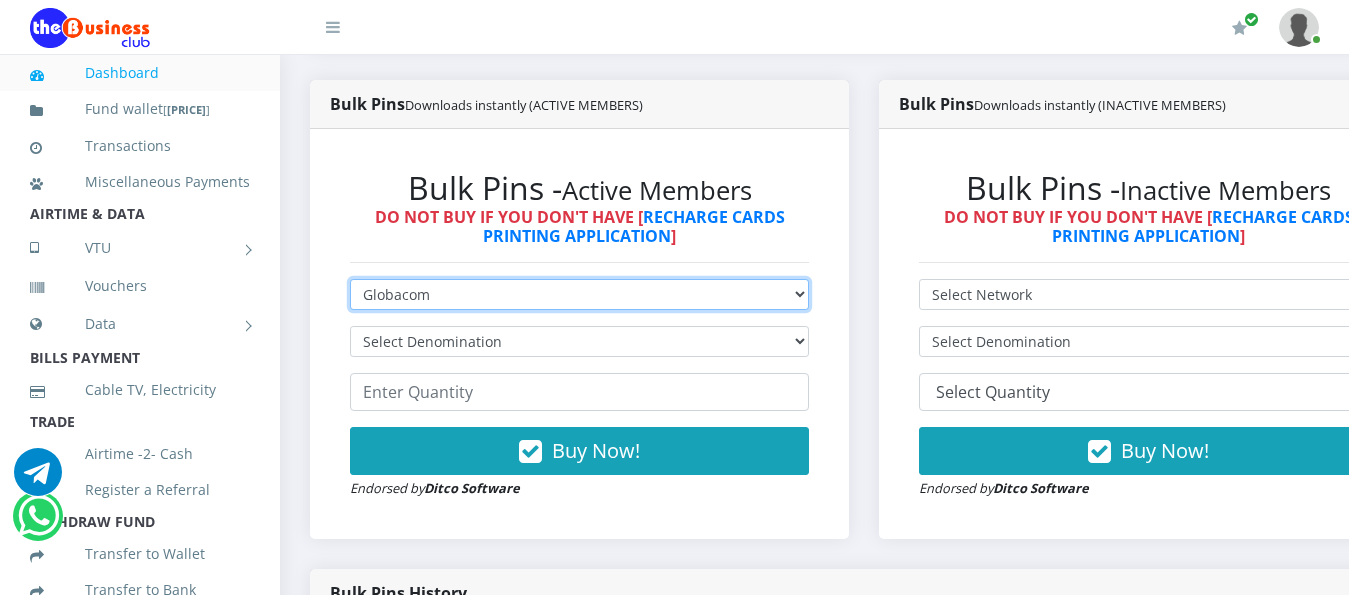 click on "Select Network
MTN
Globacom
9Mobile
Airtel" at bounding box center (579, 294) 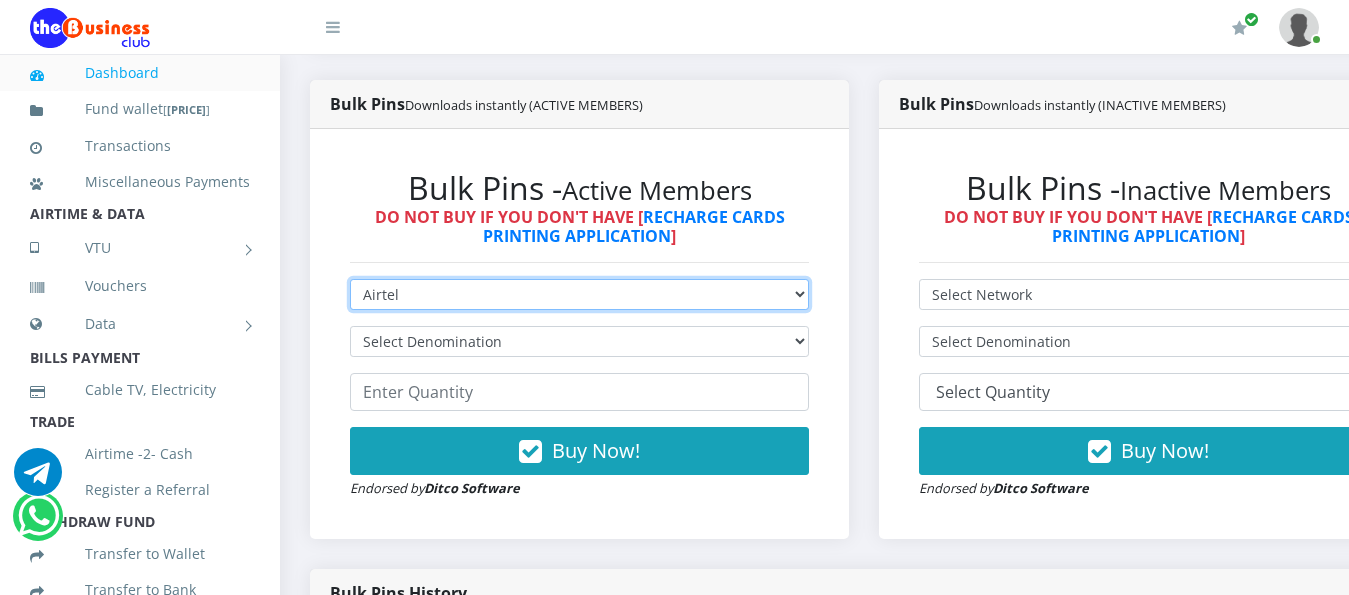 click on "Select Network
MTN
Globacom
9Mobile
Airtel" at bounding box center [579, 294] 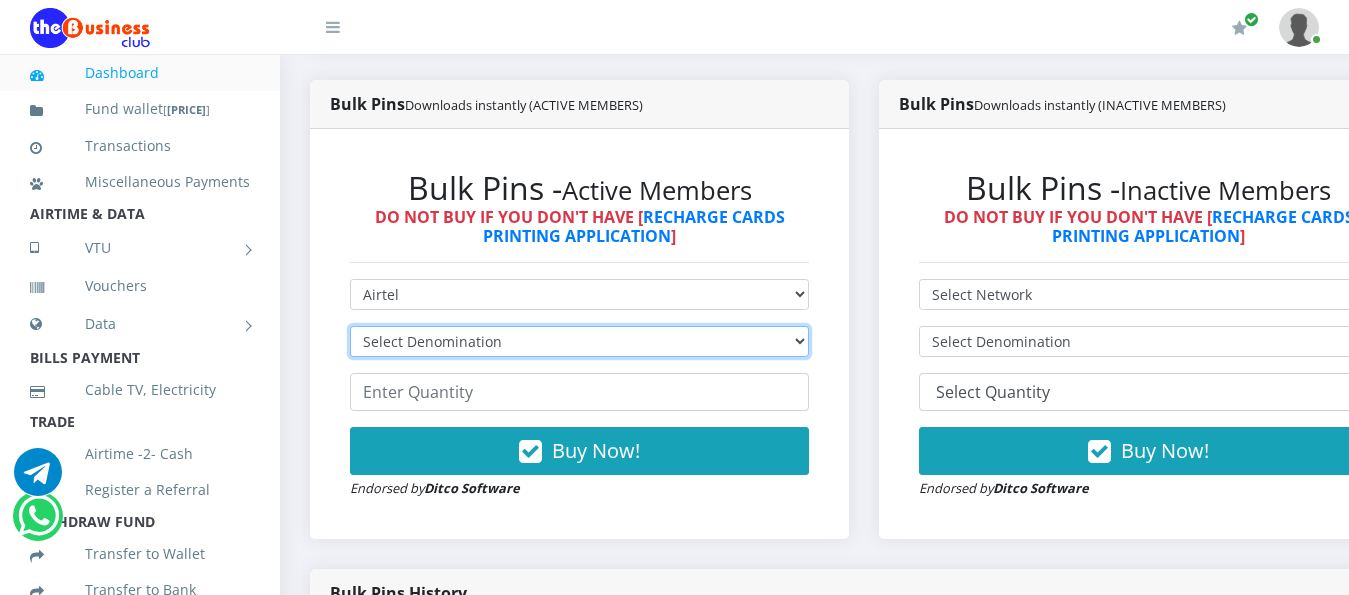 click on "Select Denomination Airtel NGN100 - ₦96.38 Airtel NGN200 - ₦192.76 Airtel NGN500 - ₦481.90 Airtel NGN1000 - ₦963.80" at bounding box center (579, 341) 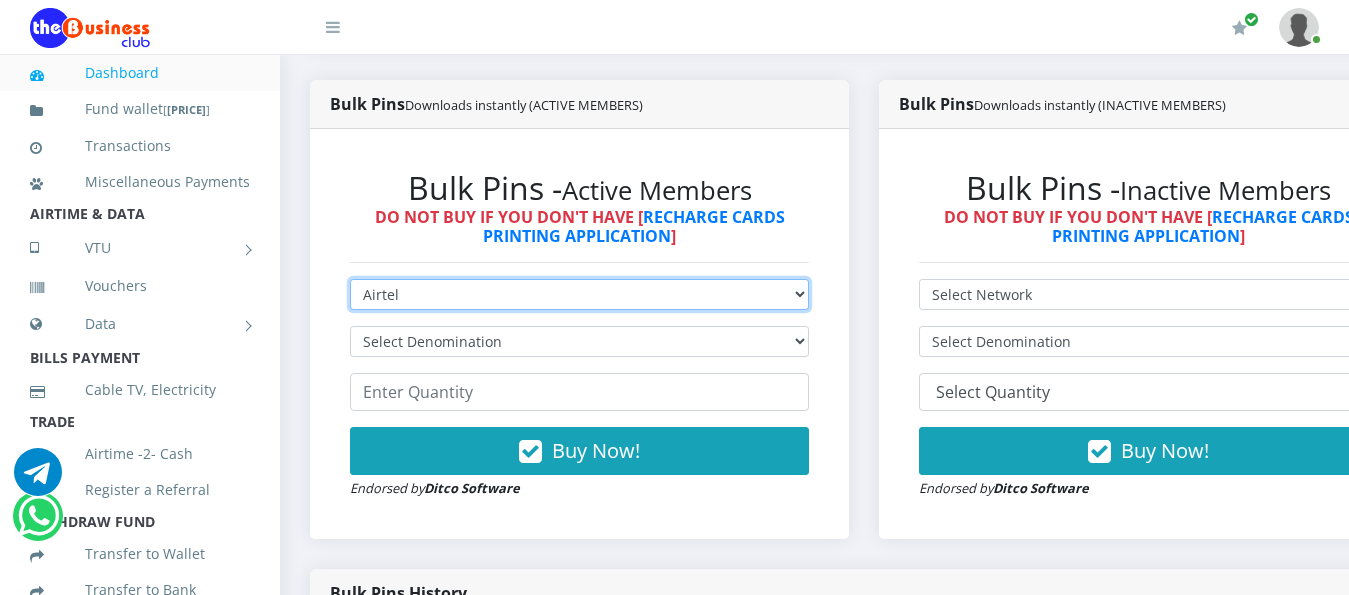 click on "Select Network
MTN
Globacom
9Mobile
Airtel" at bounding box center (579, 294) 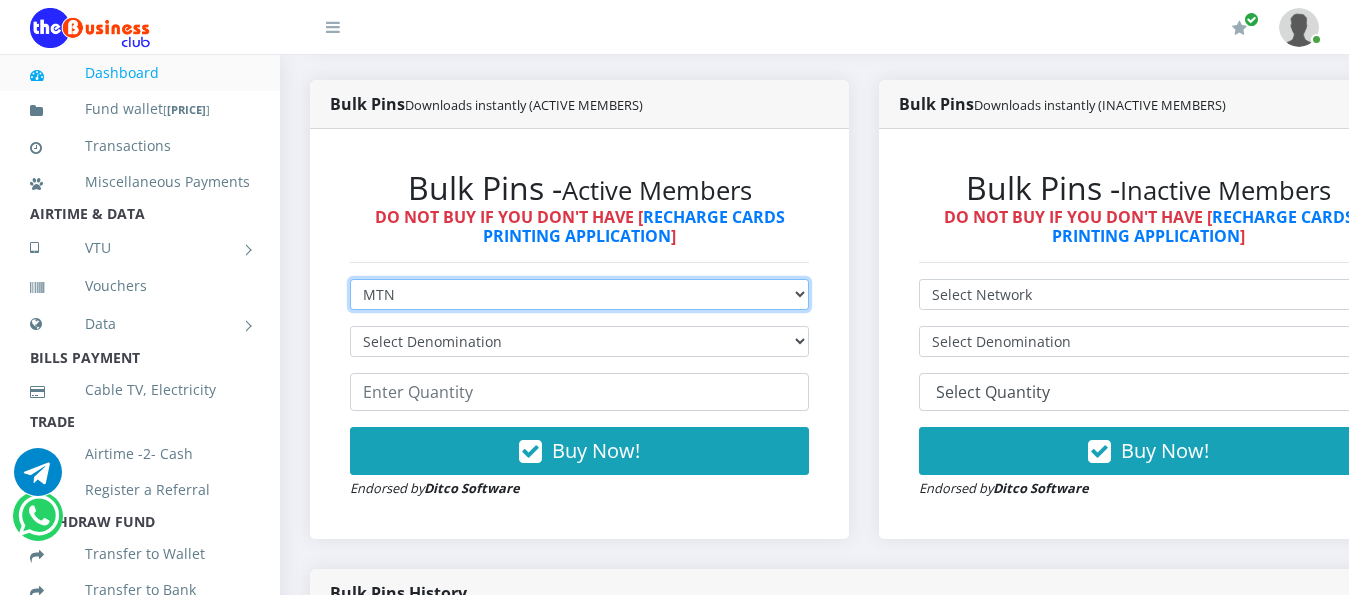 click on "Select Network
MTN
Globacom
9Mobile
Airtel" at bounding box center [579, 294] 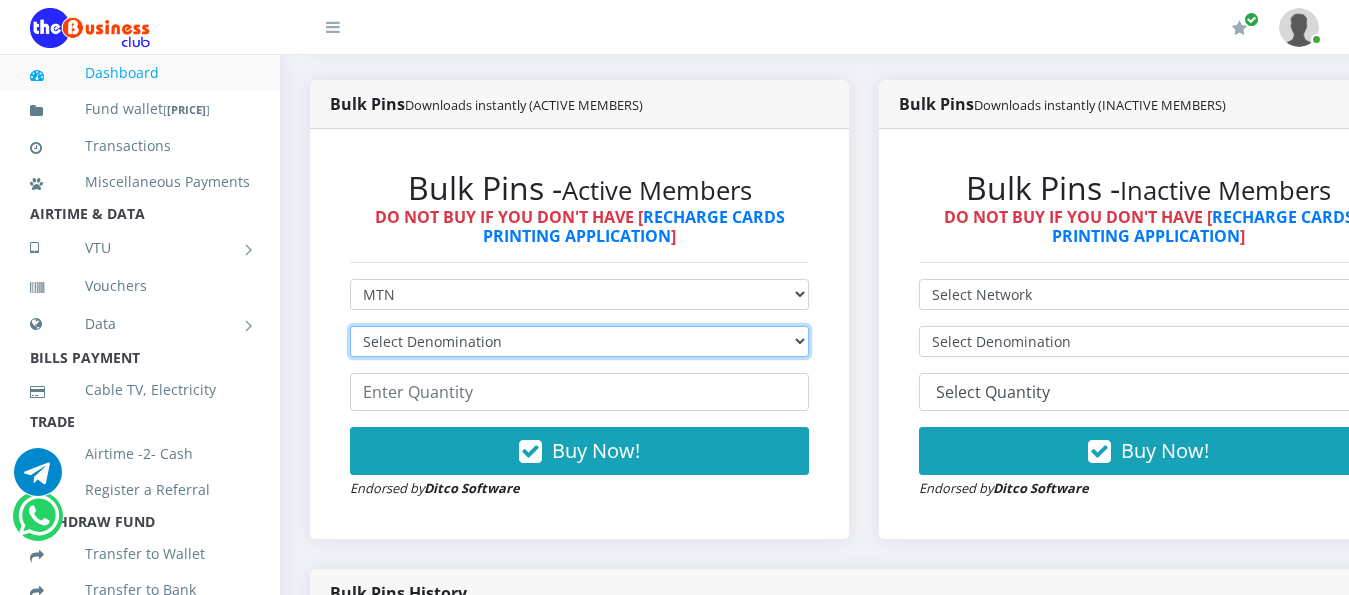 click on "Select Denomination MTN NGN100 - ₦96.99 MTN NGN200 - ₦193.98 MTN NGN400 - ₦387.96 MTN NGN500 - ₦484.95 MTN NGN1000 - ₦969.90 MTN NGN1500 - ₦1,454.85" at bounding box center [579, 341] 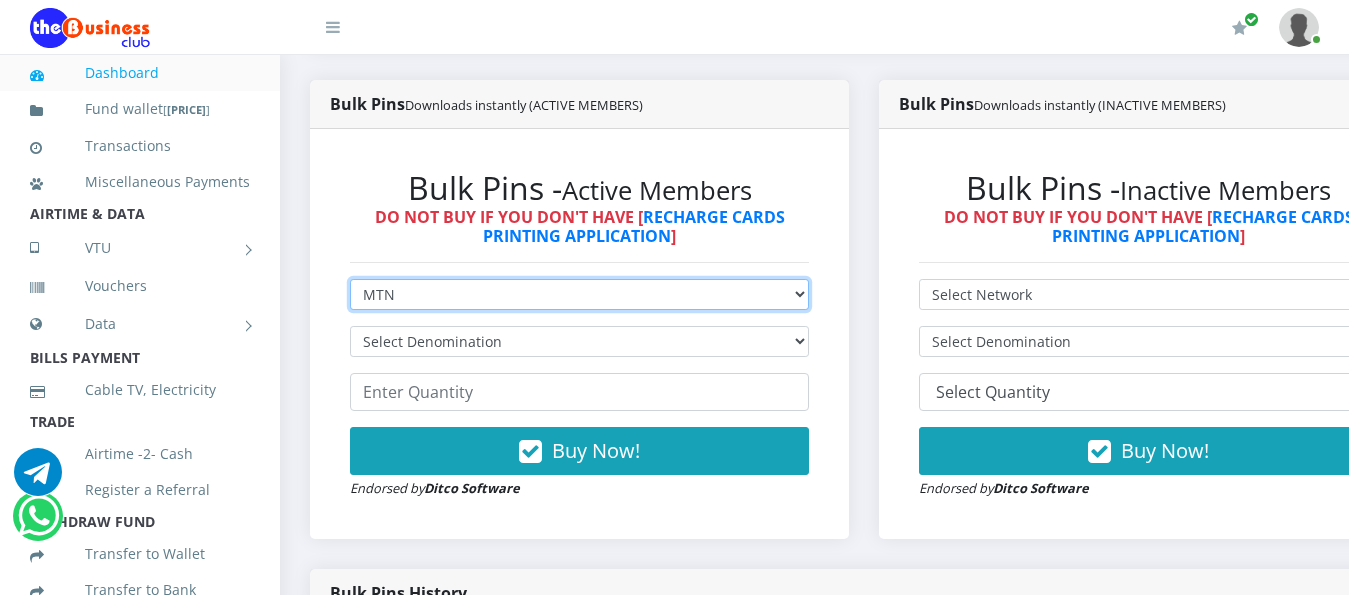 click on "Select Network
MTN
Globacom
9Mobile
Airtel" at bounding box center (579, 294) 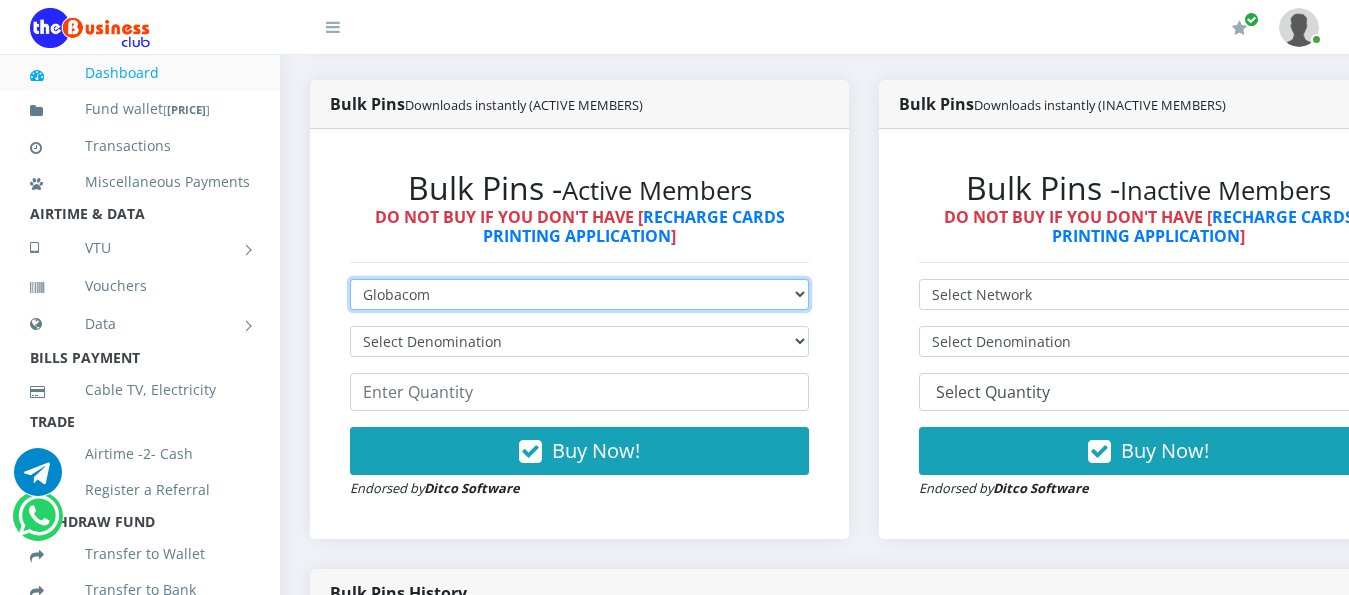 click on "Select Network
MTN
Globacom
9Mobile
Airtel" at bounding box center (579, 294) 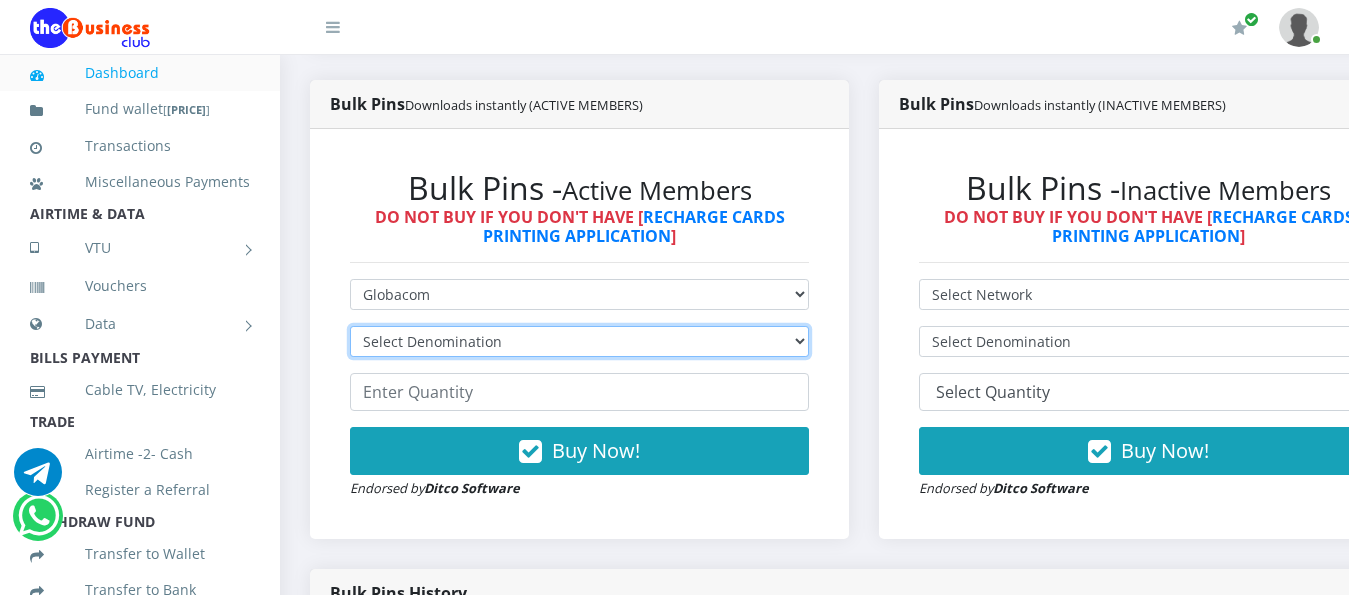 click on "Select Denomination Glo NGN100 - ₦96.55 Glo NGN200 - ₦193.10 Glo NGN500 - ₦482.75 Glo NGN1000 - ₦965.50" at bounding box center (579, 341) 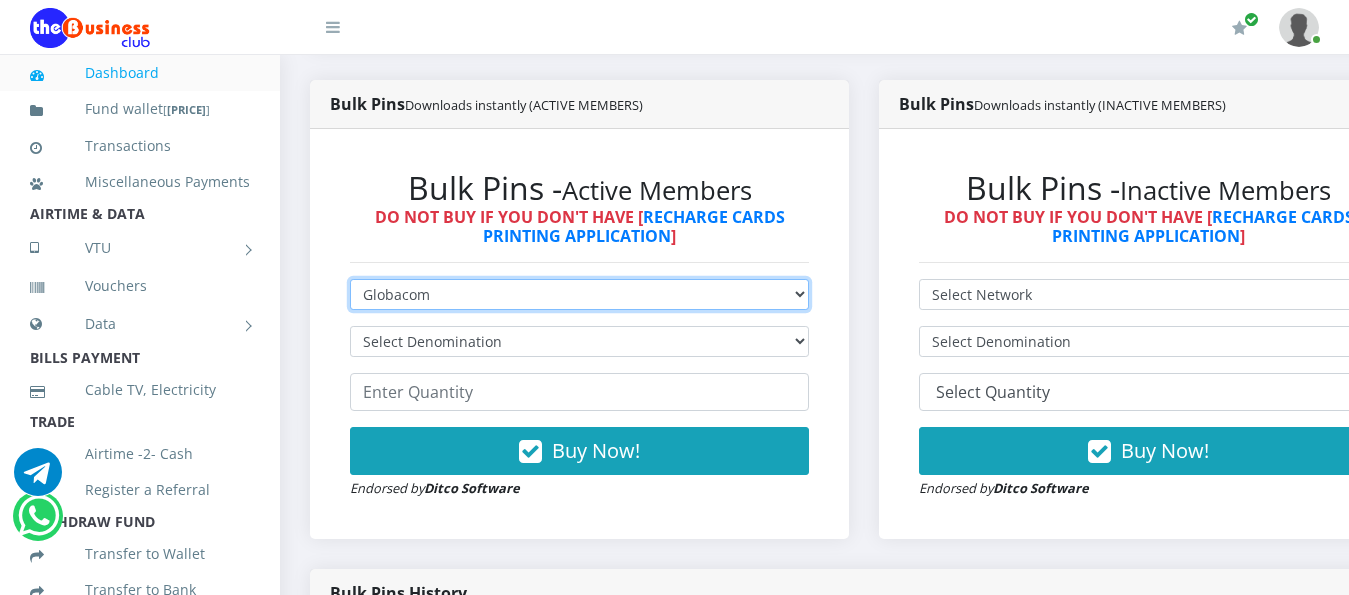 click on "Select Network
MTN
Globacom
9Mobile
Airtel" at bounding box center [579, 294] 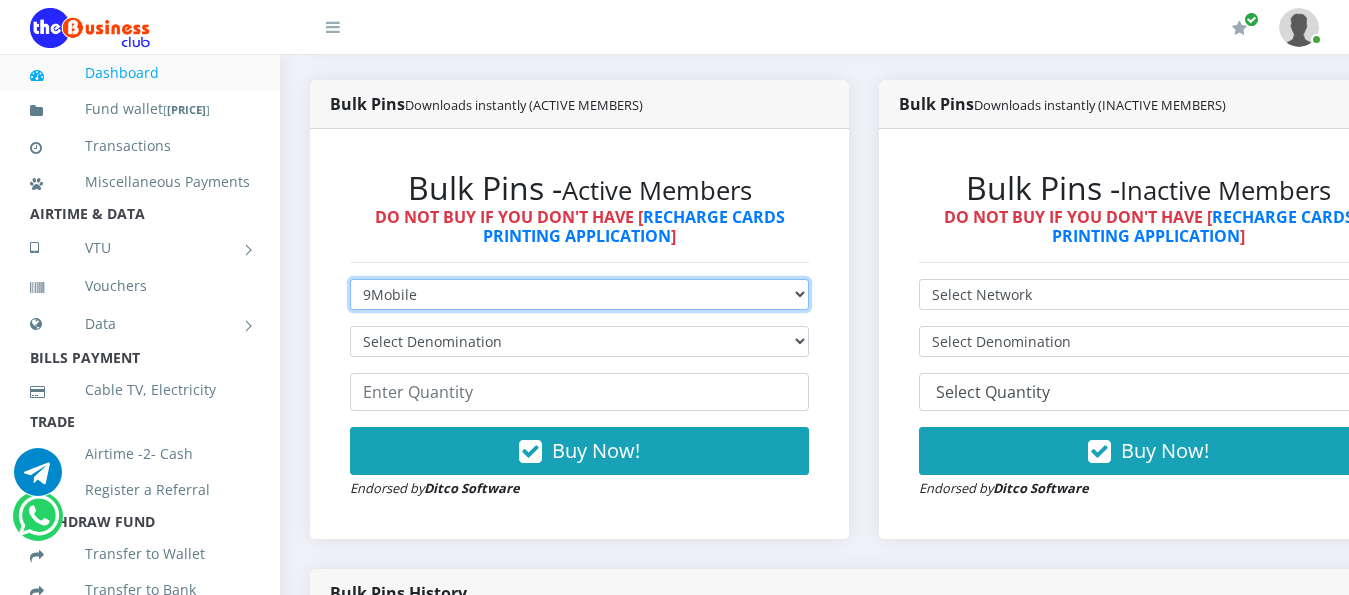 click on "Select Network
MTN
Globacom
9Mobile
Airtel" at bounding box center [579, 294] 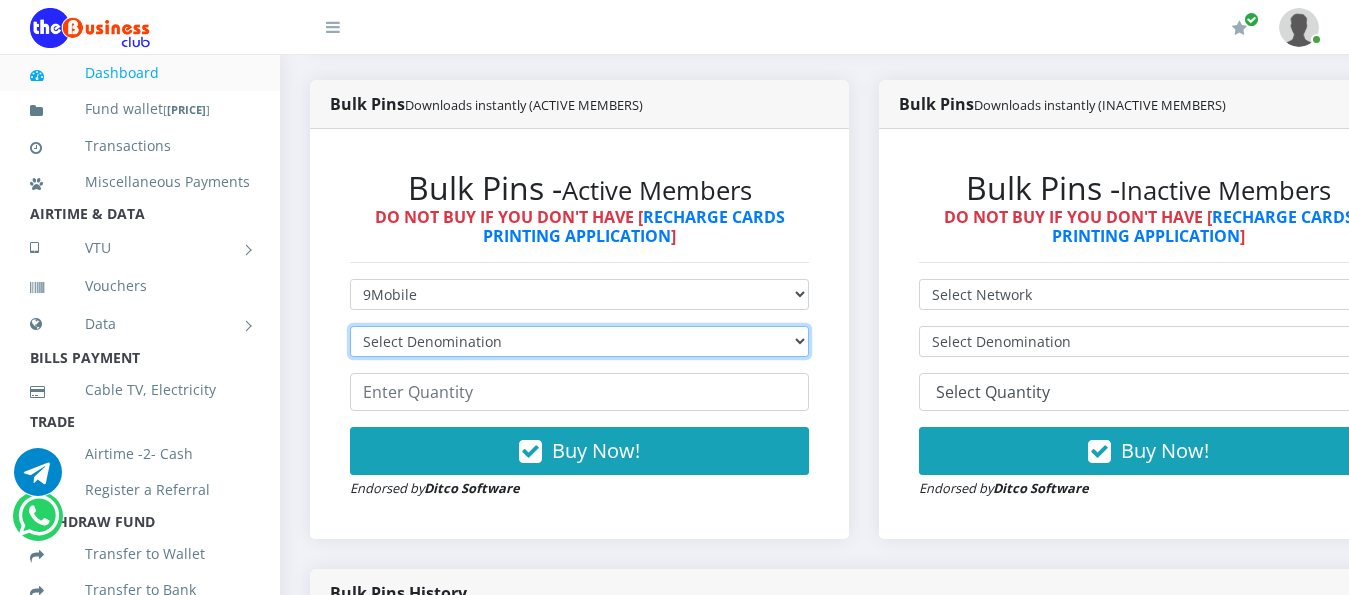 click on "Select Denomination 9Mobile NGN100 - ₦94.99 9Mobile NGN200 - ₦189.98 9Mobile NGN500 - ₦474.95 9Mobile NGN1000 - ₦949.90" at bounding box center [579, 341] 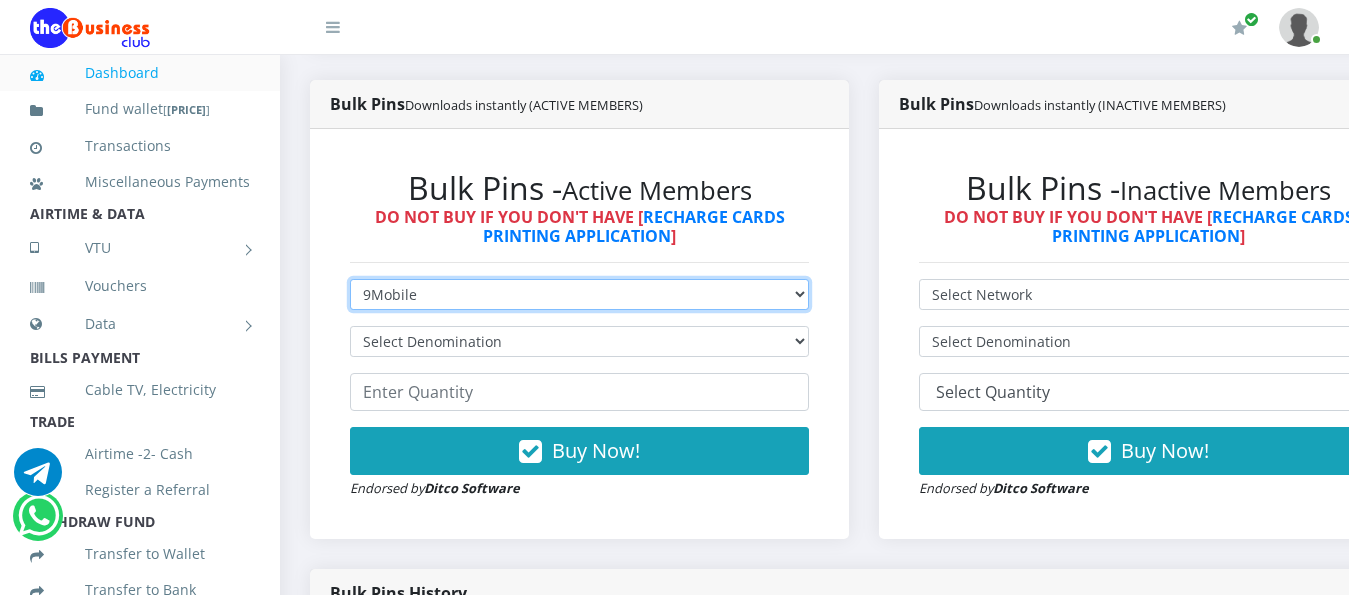 click on "Select Network
MTN
Globacom
9Mobile
Airtel" at bounding box center (579, 294) 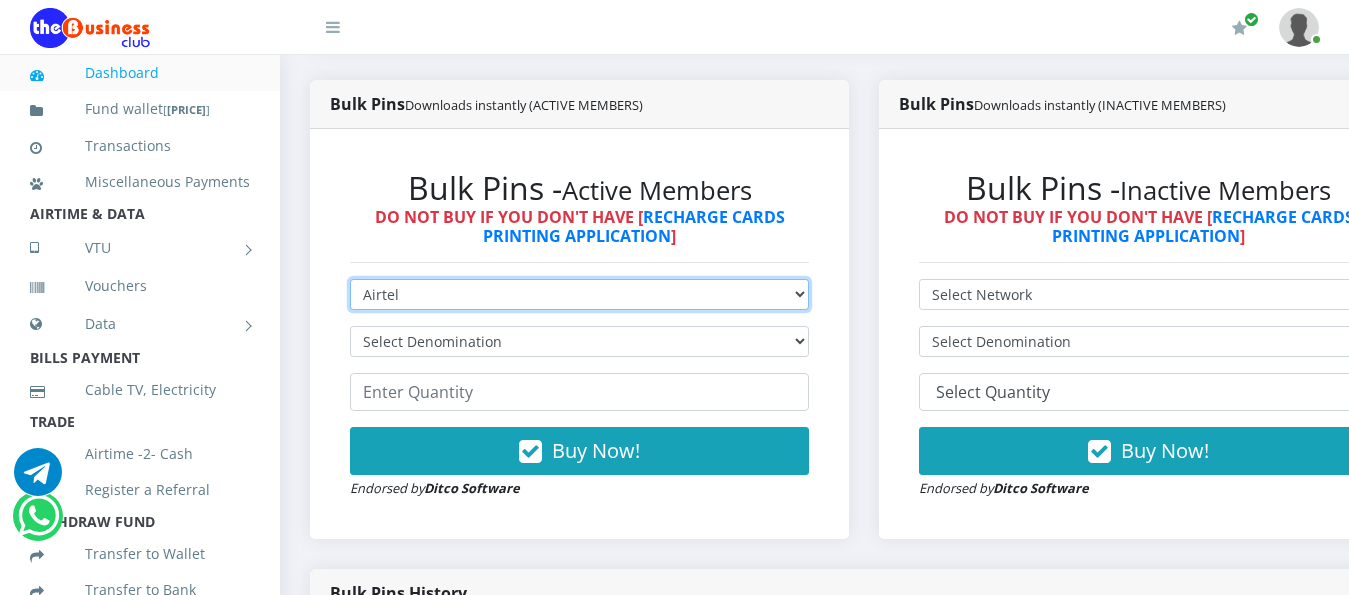 click on "Select Network
MTN
Globacom
9Mobile
Airtel" at bounding box center (579, 294) 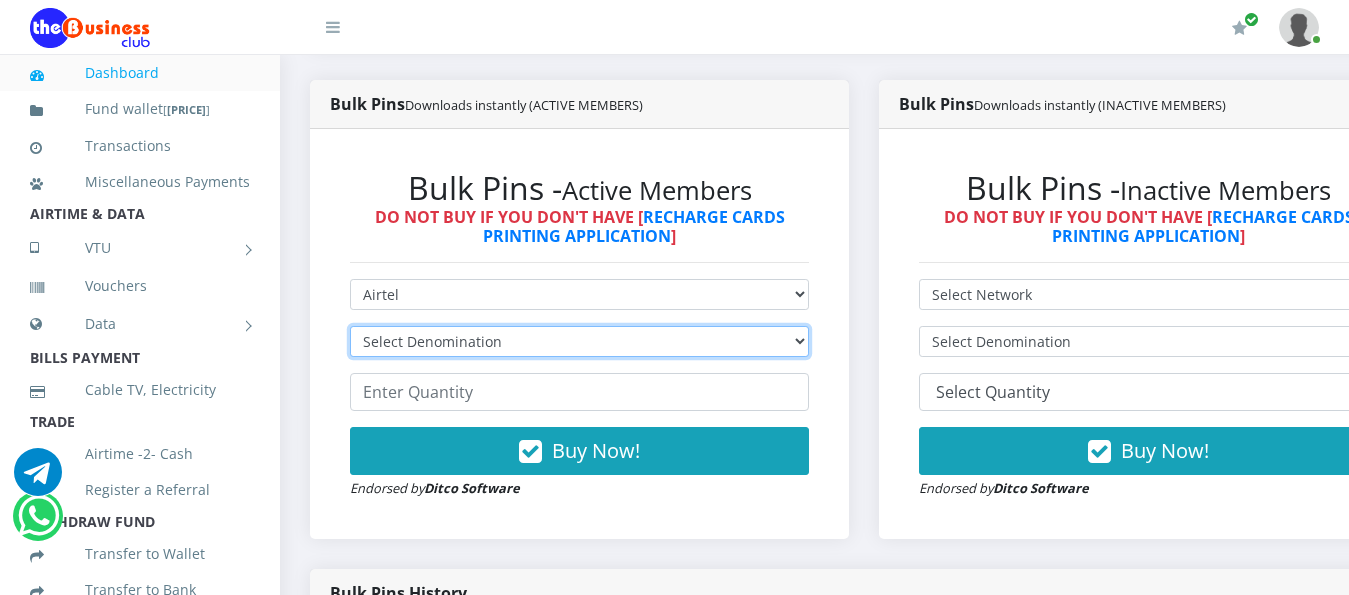 click on "Select Denomination Airtel NGN100 - ₦96.38 Airtel NGN200 - ₦192.76 Airtel NGN500 - ₦481.90 Airtel NGN1000 - ₦963.80" at bounding box center (579, 341) 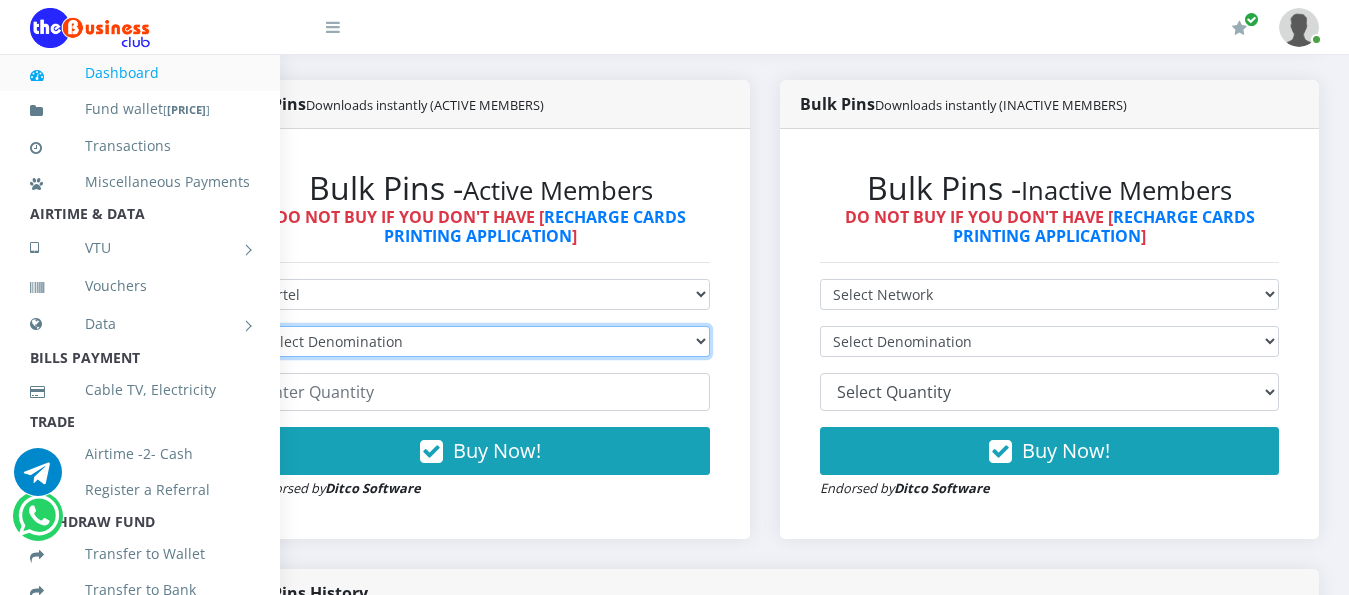 scroll, scrollTop: 515, scrollLeft: 143, axis: both 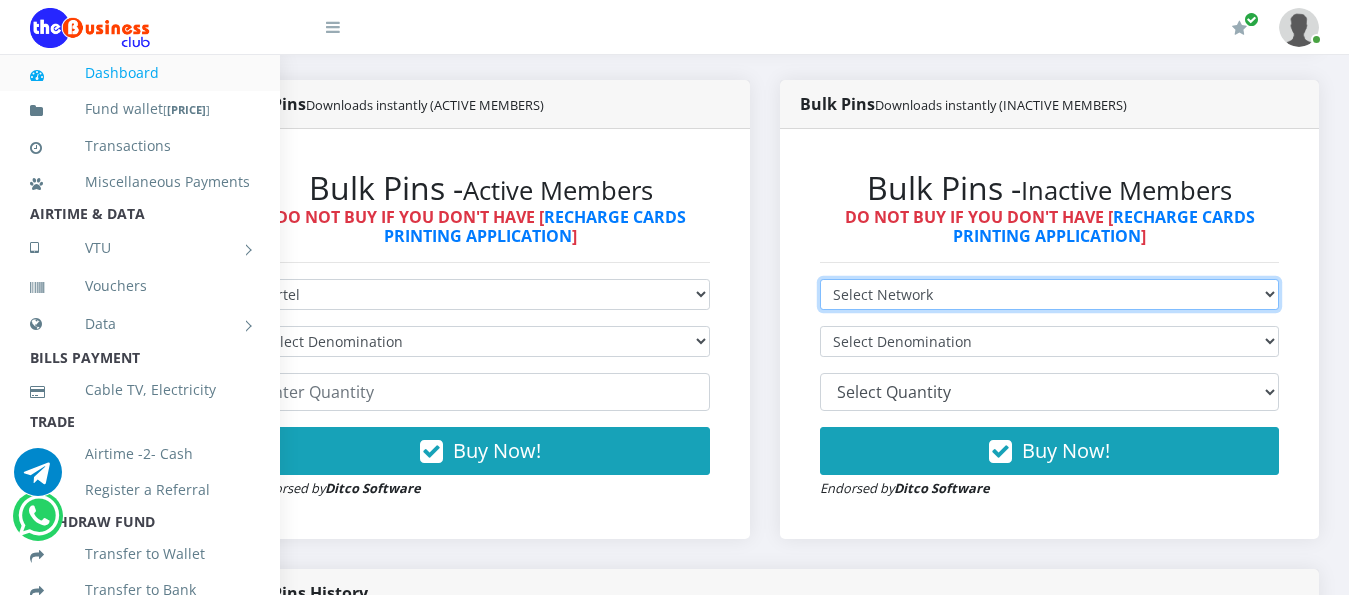 click on "Select Network
MTN
Globacom
9Mobile
Airtel" at bounding box center (1049, 294) 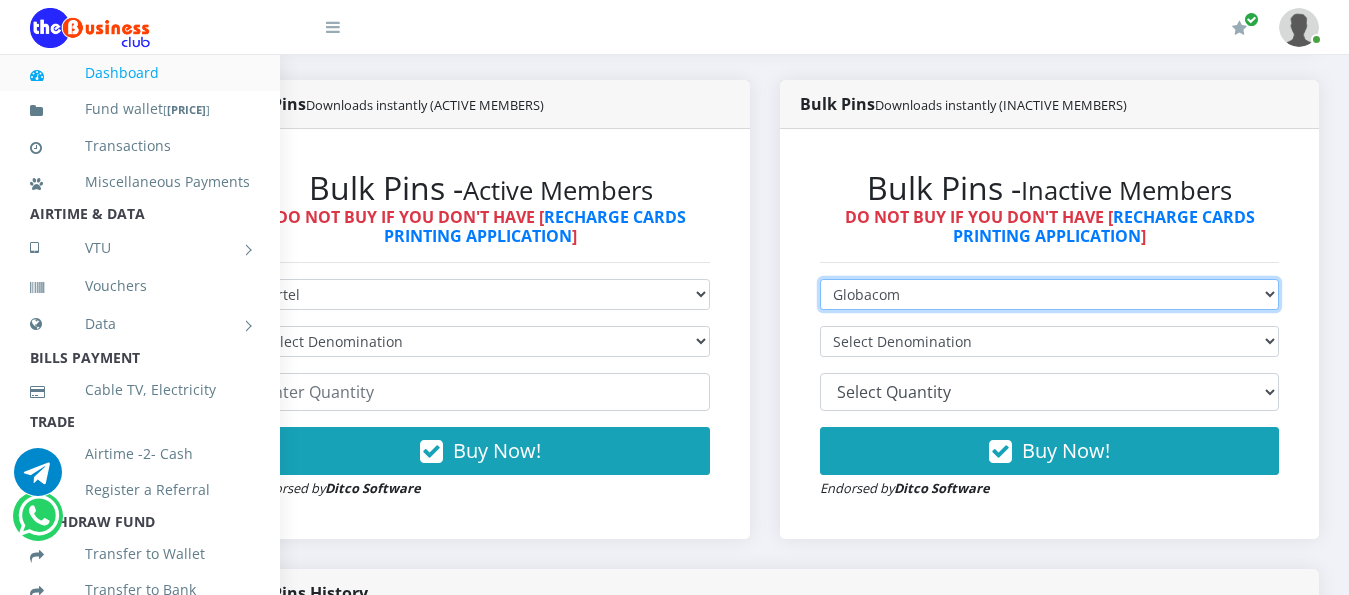 click on "Select Network
MTN
Globacom
9Mobile
Airtel" at bounding box center (1049, 294) 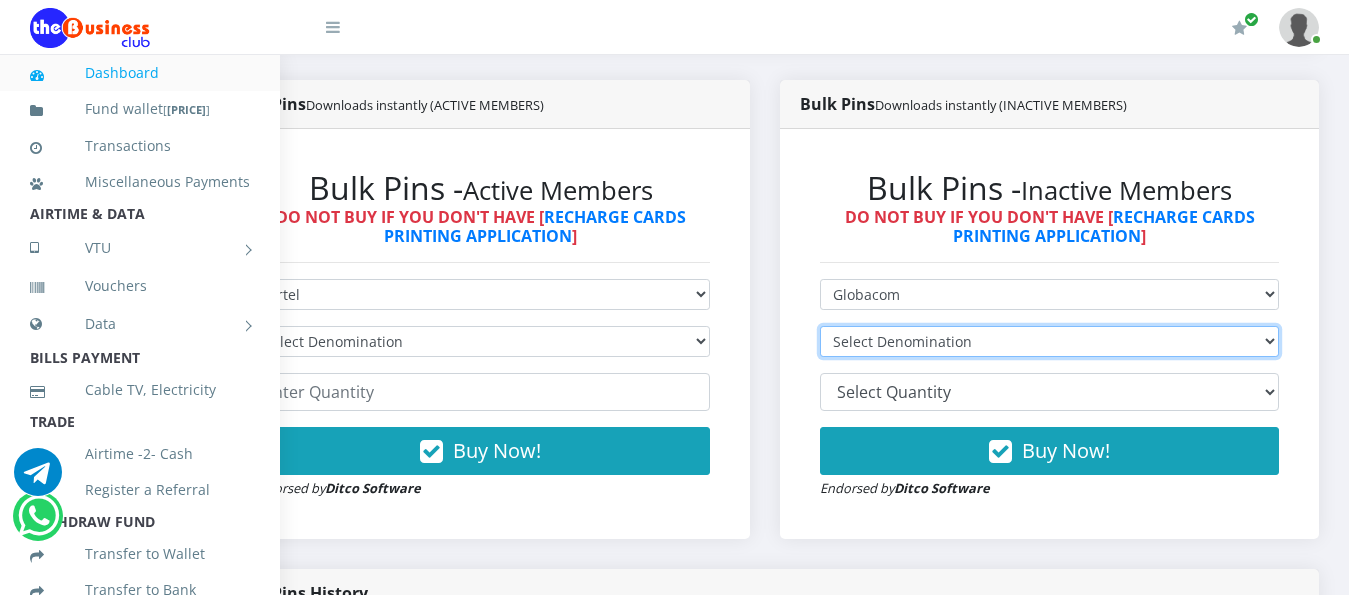 click on "Select Denomination Glo NGN100 - ₦97.00 Glo NGN200 - ₦194.00 Glo NGN500 - ₦485.00 Glo NGN1000 - ₦970.00" at bounding box center (1049, 341) 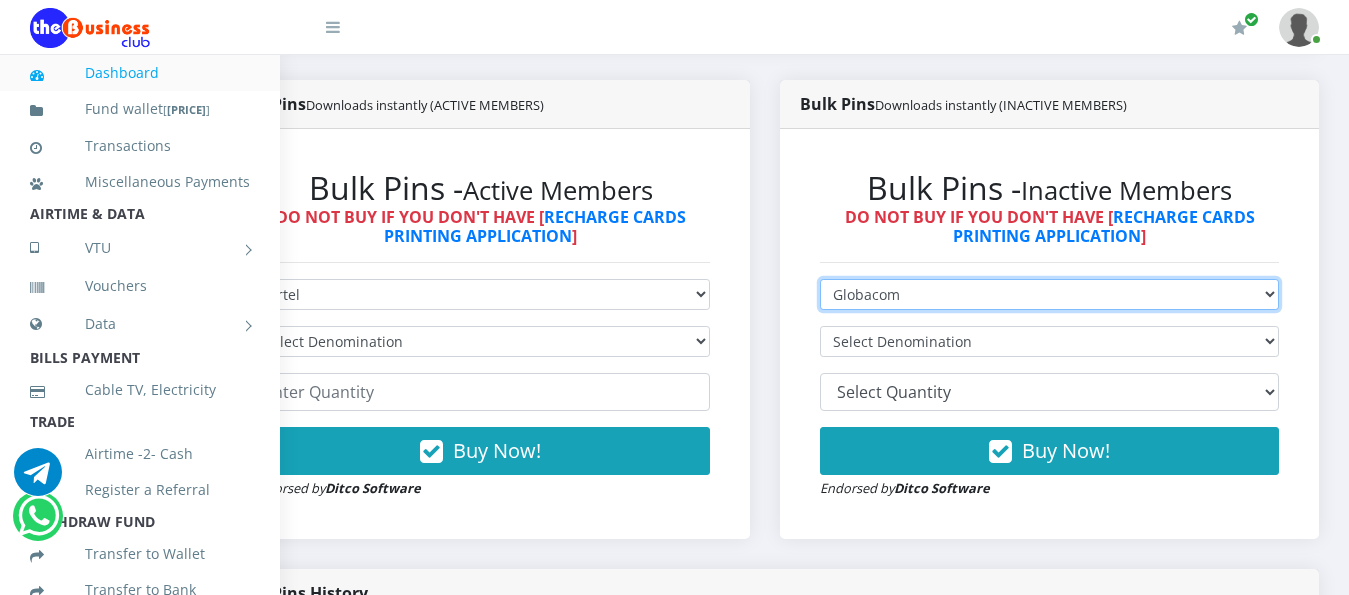 click on "Select Network
MTN
Globacom
9Mobile
Airtel" at bounding box center [1049, 294] 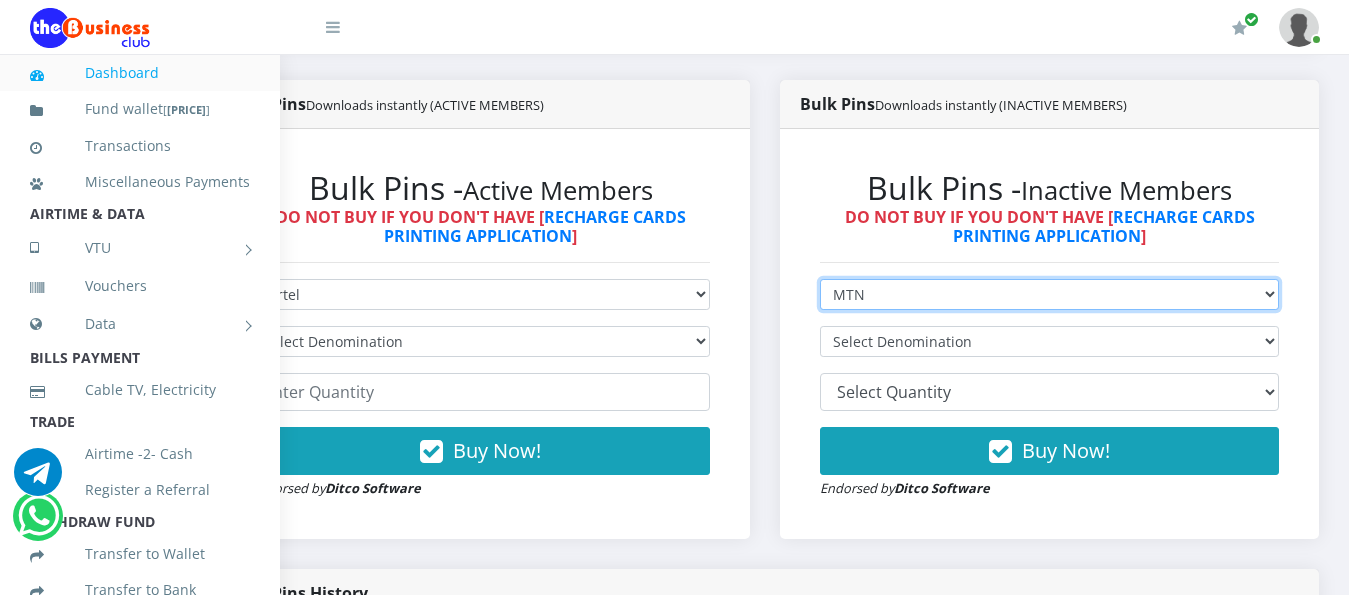 click on "Select Network
MTN
Globacom
9Mobile
Airtel" at bounding box center [1049, 294] 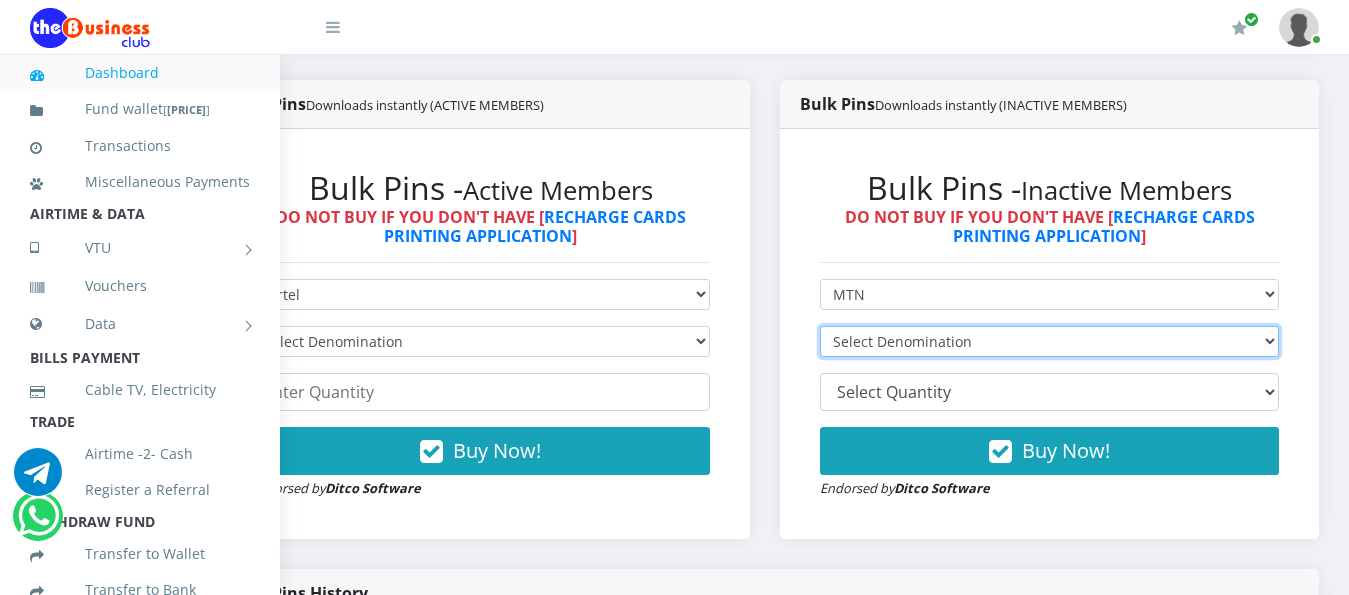 click on "Select Denomination MTN NGN100 - ₦97.30 MTN NGN200 - ₦194.60 MTN NGN400 - ₦389.20 MTN NGN500 - ₦486.50 MTN NGN1000 - ₦973.00 MTN NGN1500 - ₦1,459.50" at bounding box center [1049, 341] 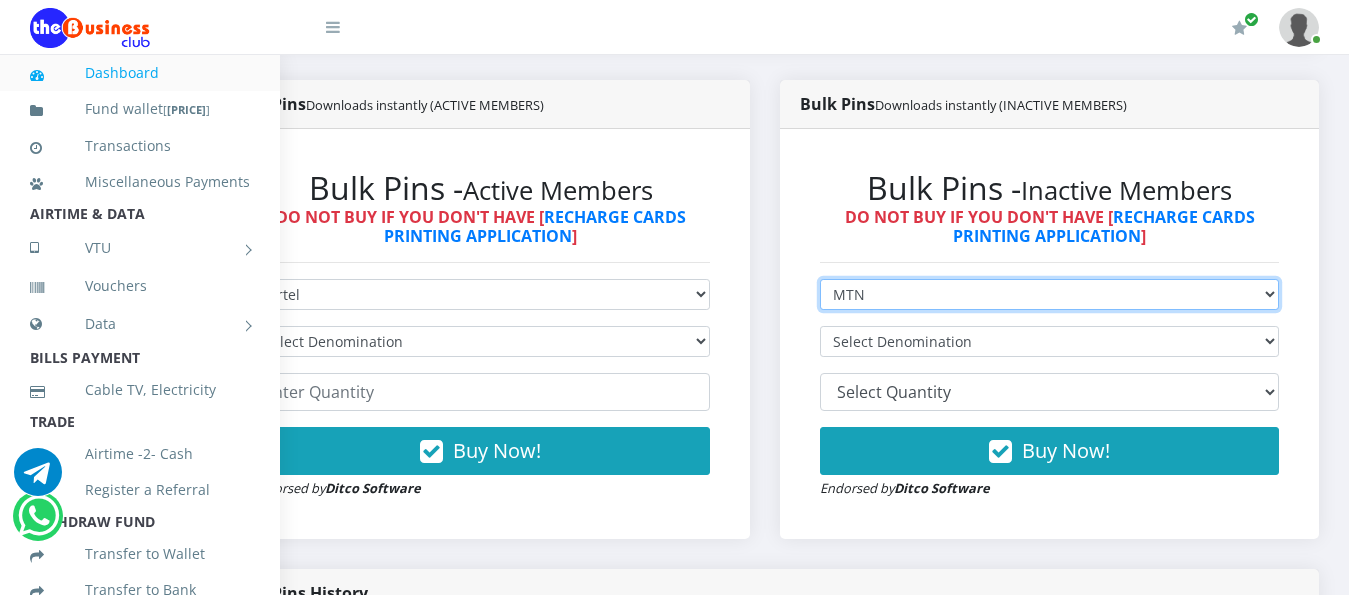 click on "Select Network
MTN
Globacom
9Mobile
Airtel" at bounding box center (1049, 294) 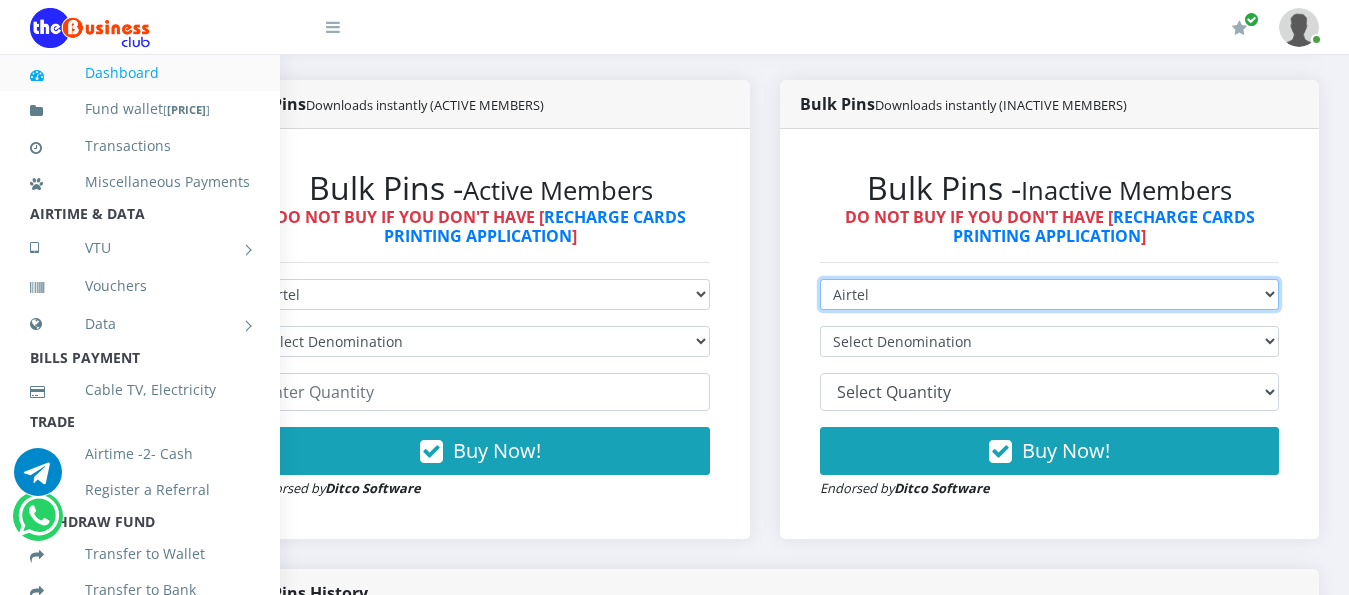 click on "Select Network
MTN
Globacom
9Mobile
Airtel" at bounding box center [1049, 294] 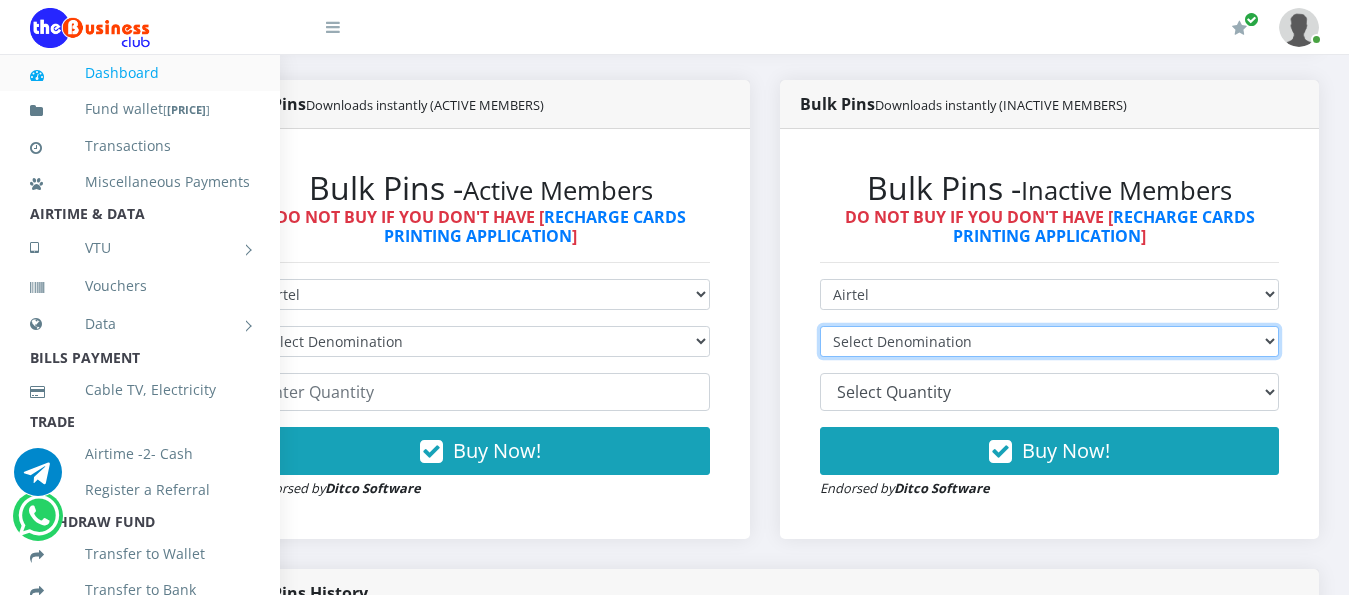 click on "Select Denomination Airtel NGN100 - ₦96.90 Airtel NGN200 - ₦193.80 Airtel NGN500 - ₦484.50 Airtel NGN1000 - ₦969.00" at bounding box center [1049, 341] 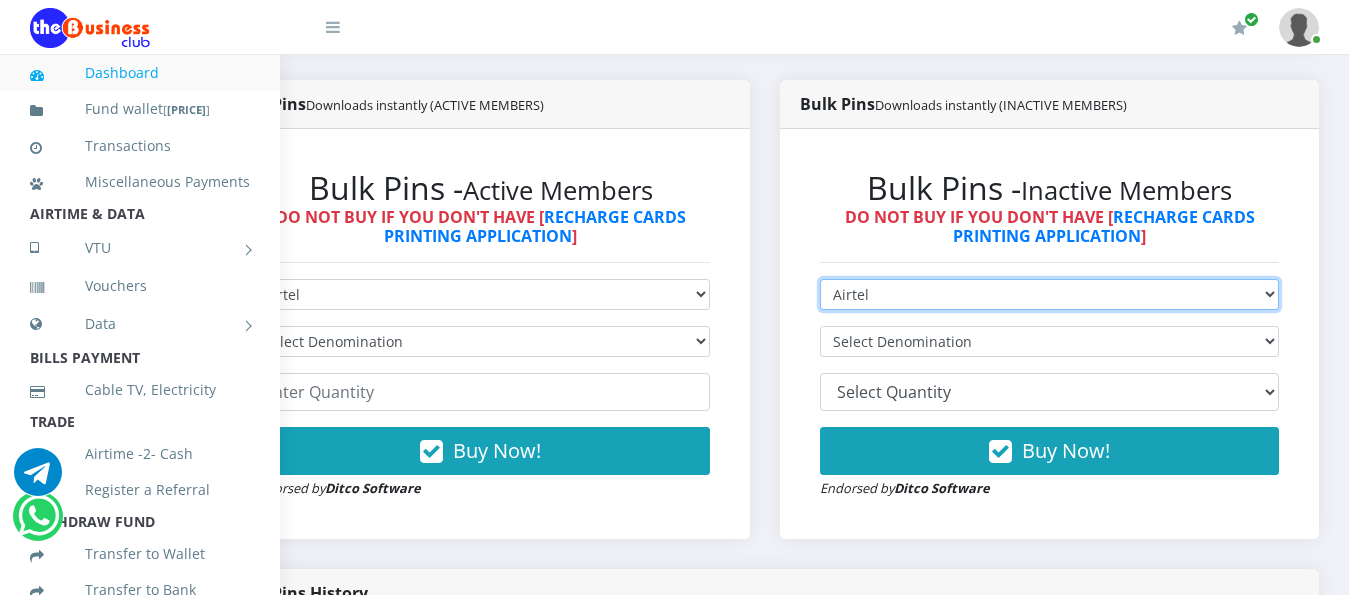 click on "Select Network
MTN
Globacom
9Mobile
Airtel" at bounding box center (1049, 294) 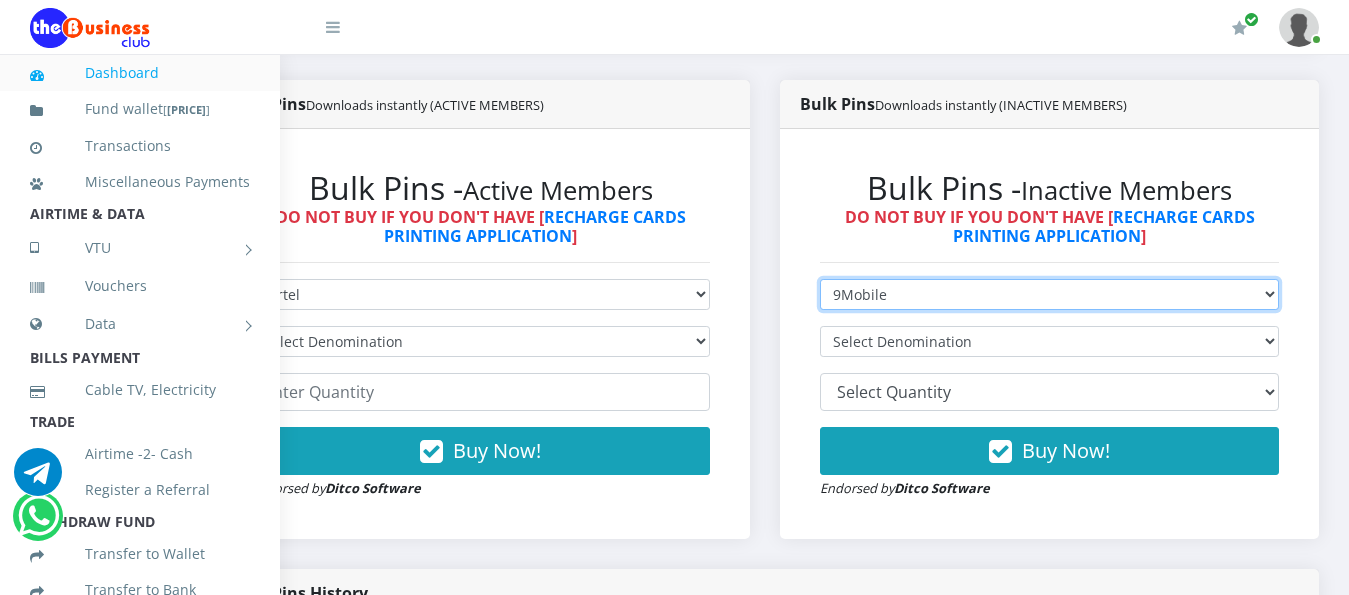 click on "Select Network
MTN
Globacom
9Mobile
Airtel" at bounding box center (1049, 294) 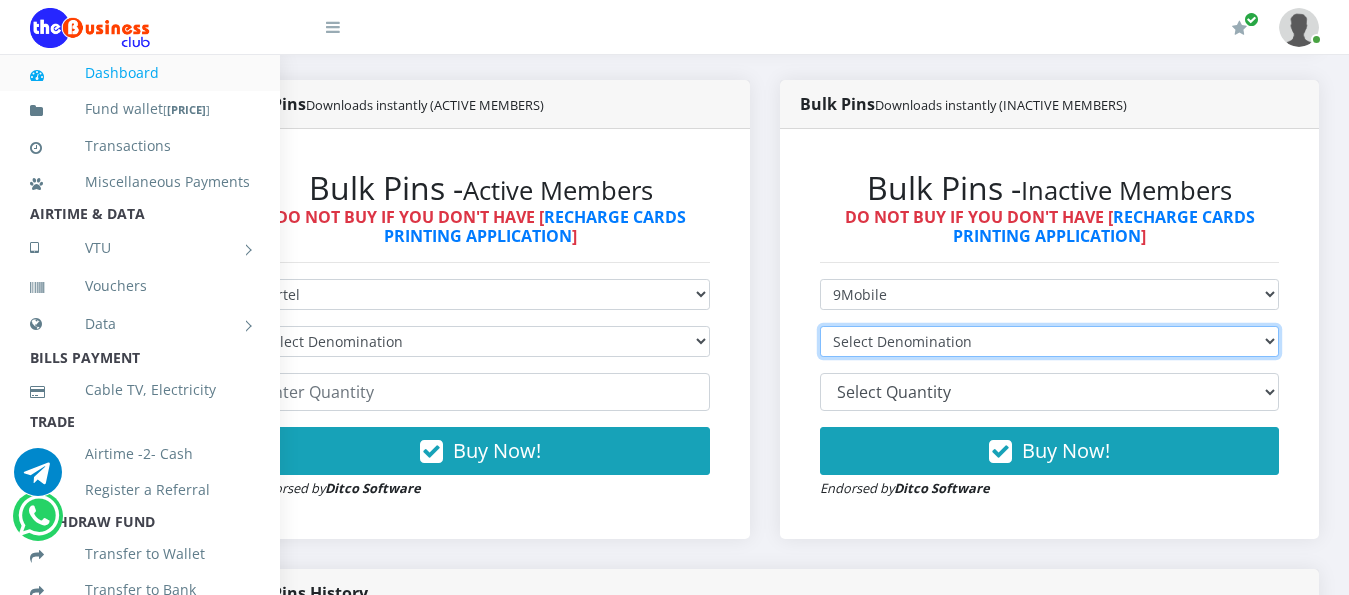 click on "Select Denomination 9Mobile NGN100 - ₦96.00 9Mobile NGN200 - ₦192.00 9Mobile NGN500 - ₦480.00 9Mobile NGN1000 - ₦960.00" at bounding box center [1049, 341] 